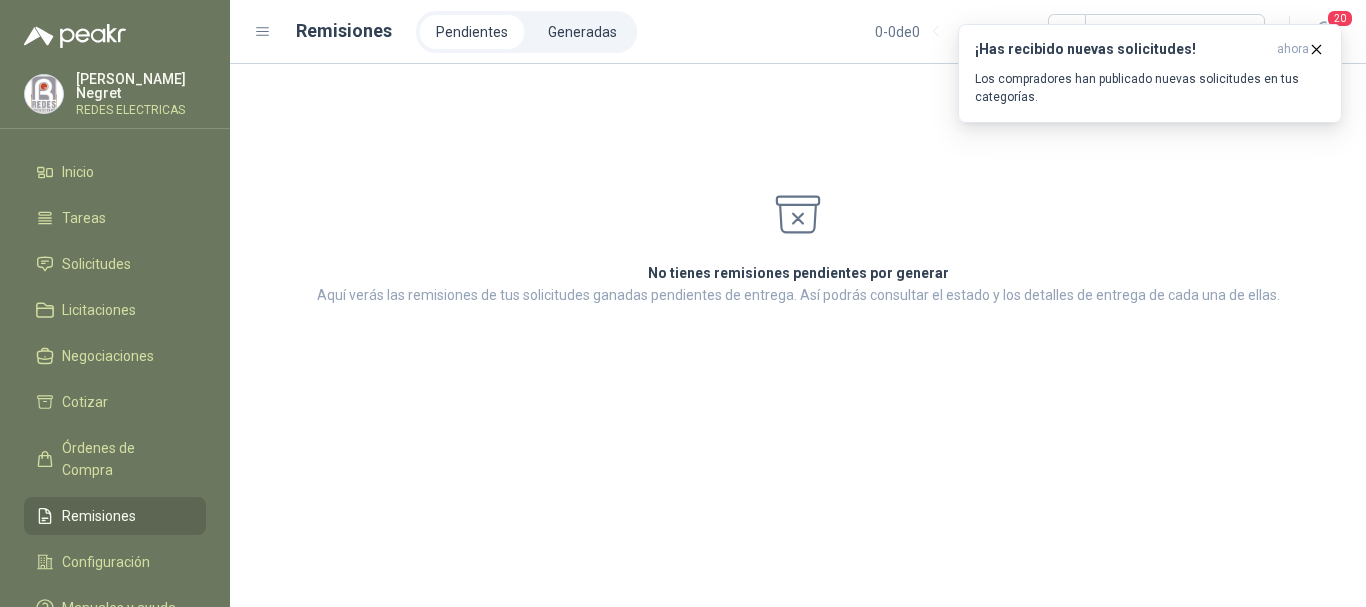 scroll, scrollTop: 0, scrollLeft: 0, axis: both 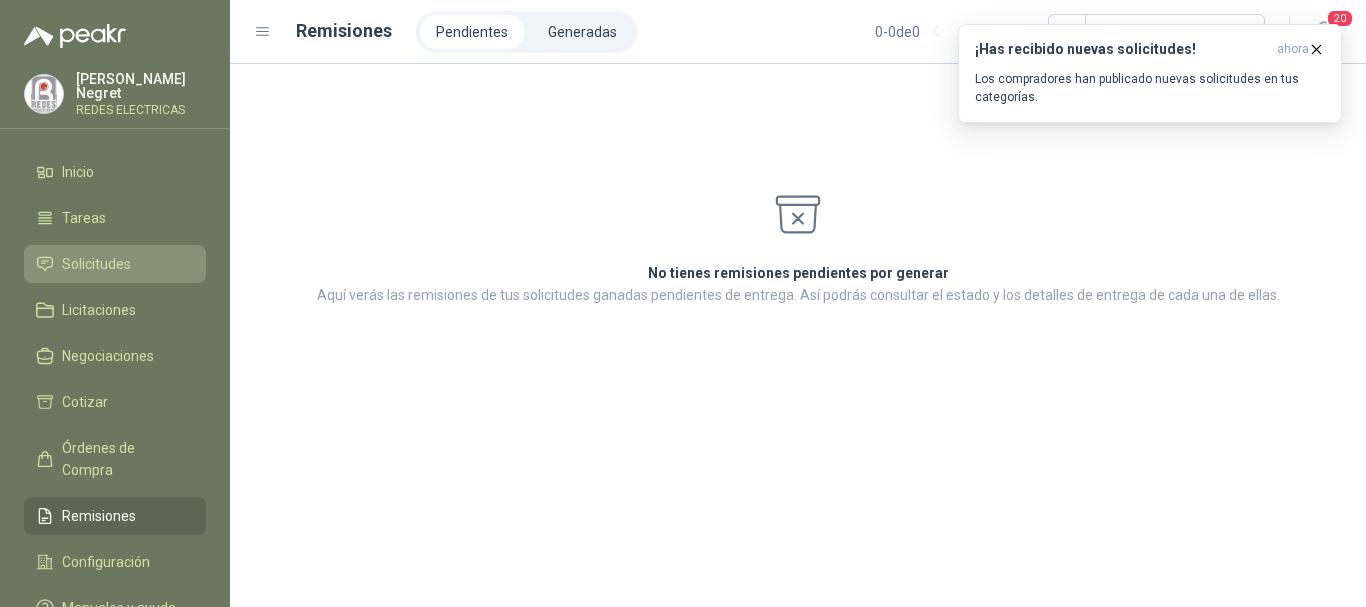 click on "Solicitudes" at bounding box center (96, 264) 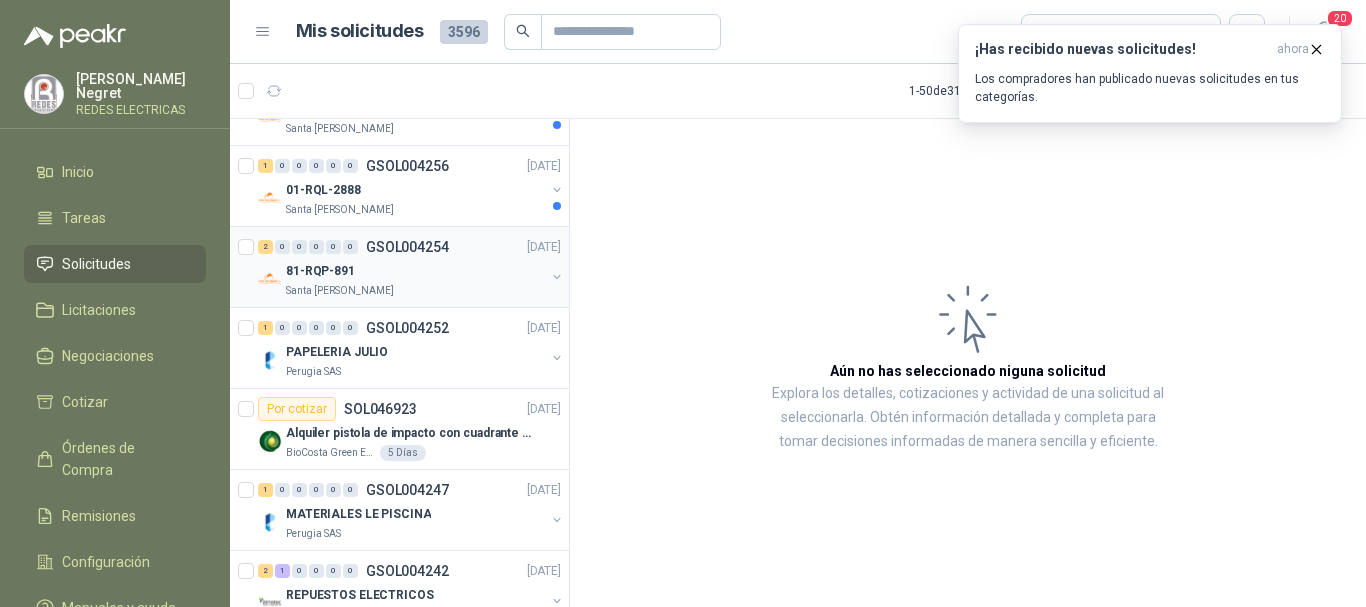 scroll, scrollTop: 900, scrollLeft: 0, axis: vertical 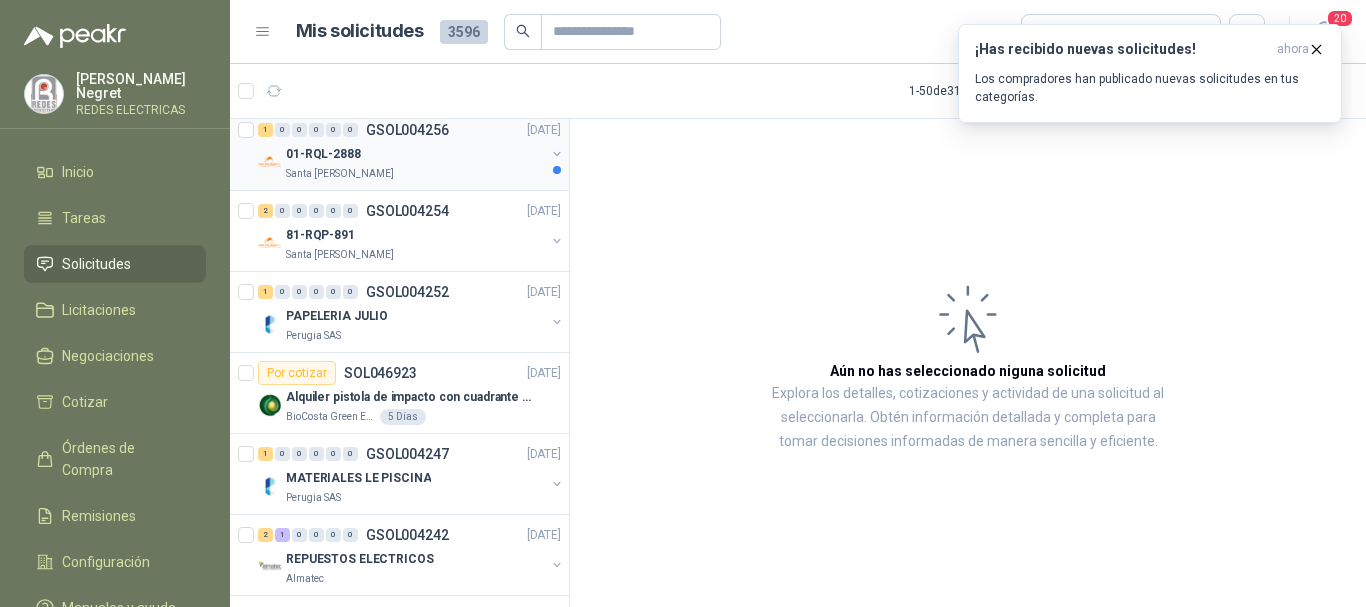 click on "Santa [PERSON_NAME]" at bounding box center [415, 174] 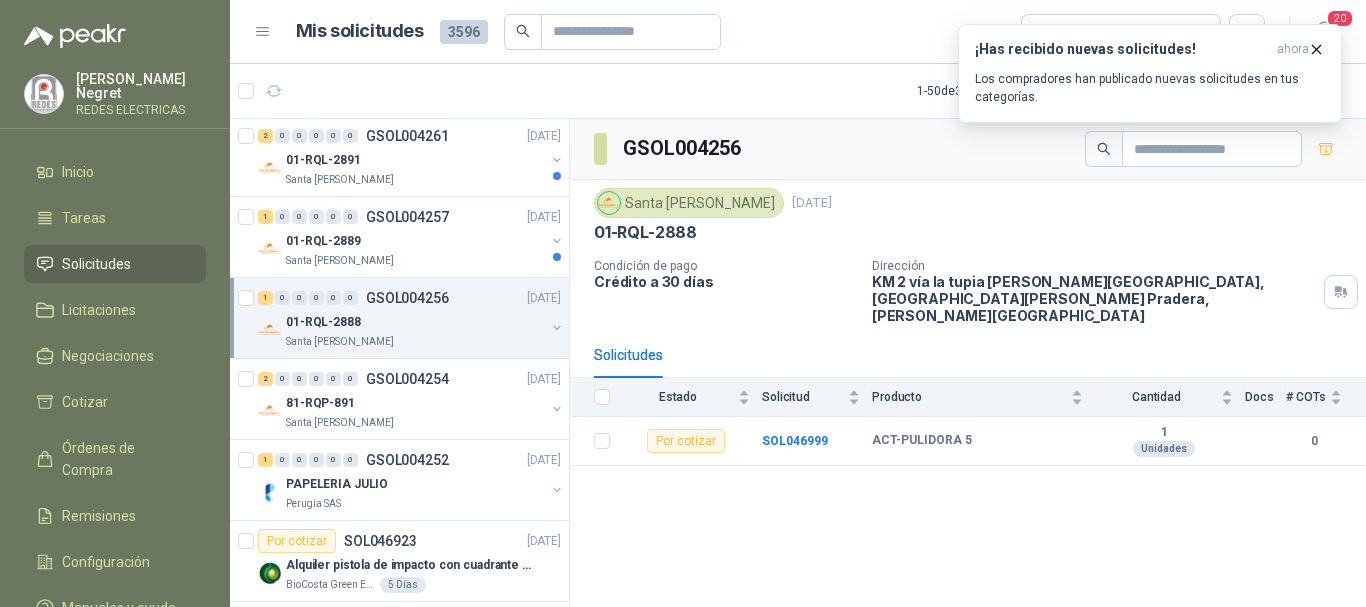scroll, scrollTop: 700, scrollLeft: 0, axis: vertical 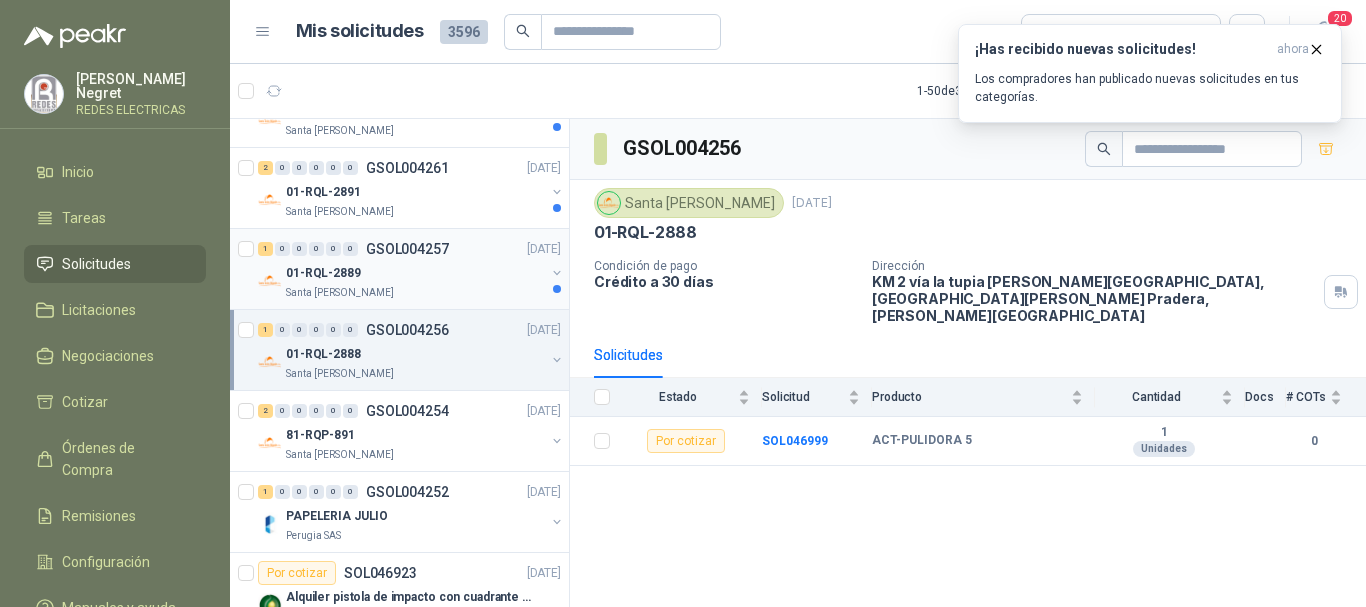 click on "01-RQL-2889" at bounding box center [415, 273] 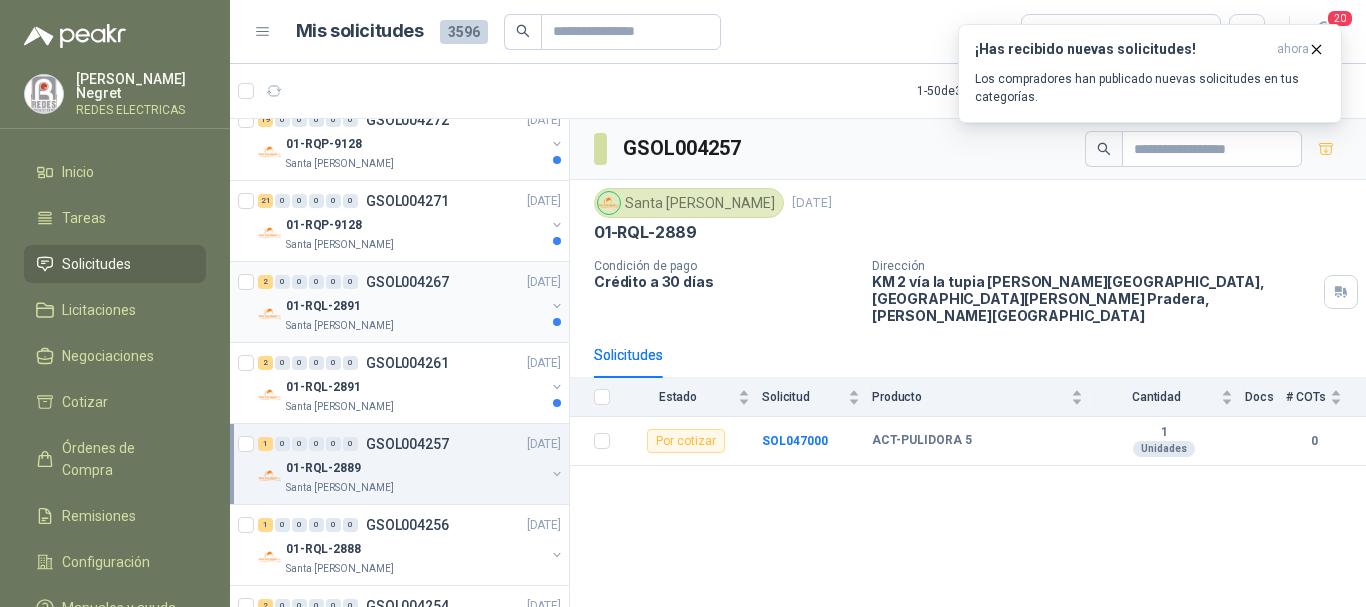 scroll, scrollTop: 500, scrollLeft: 0, axis: vertical 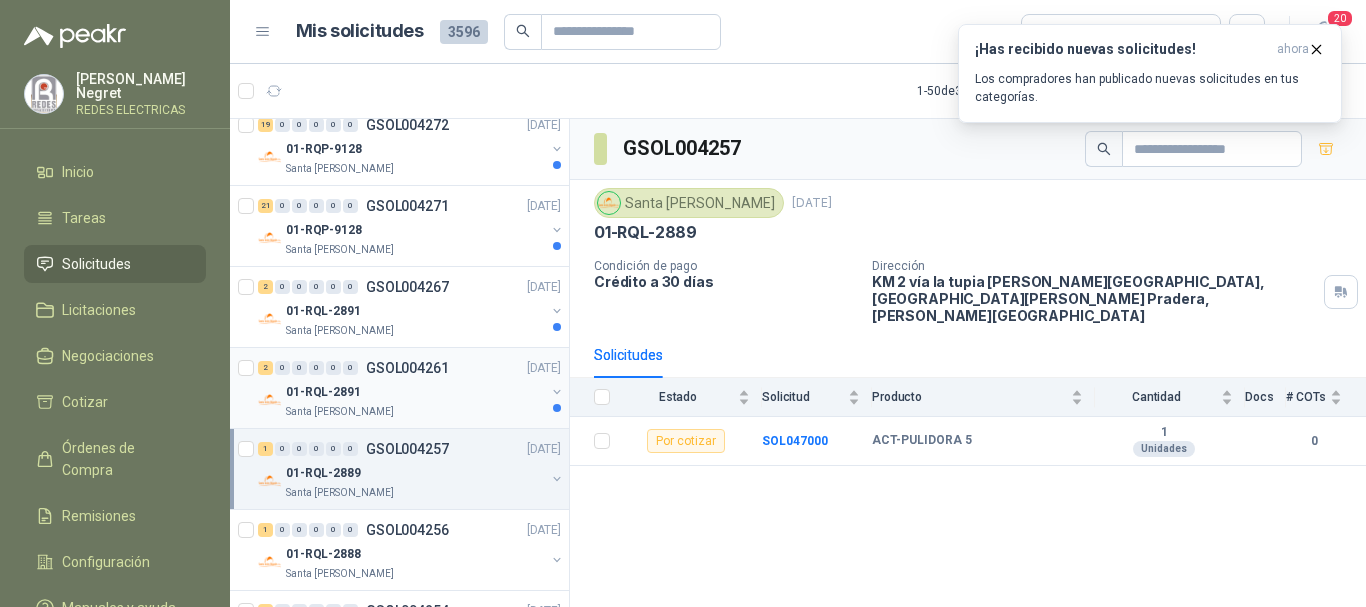 click on "01-RQL-2891" at bounding box center [415, 392] 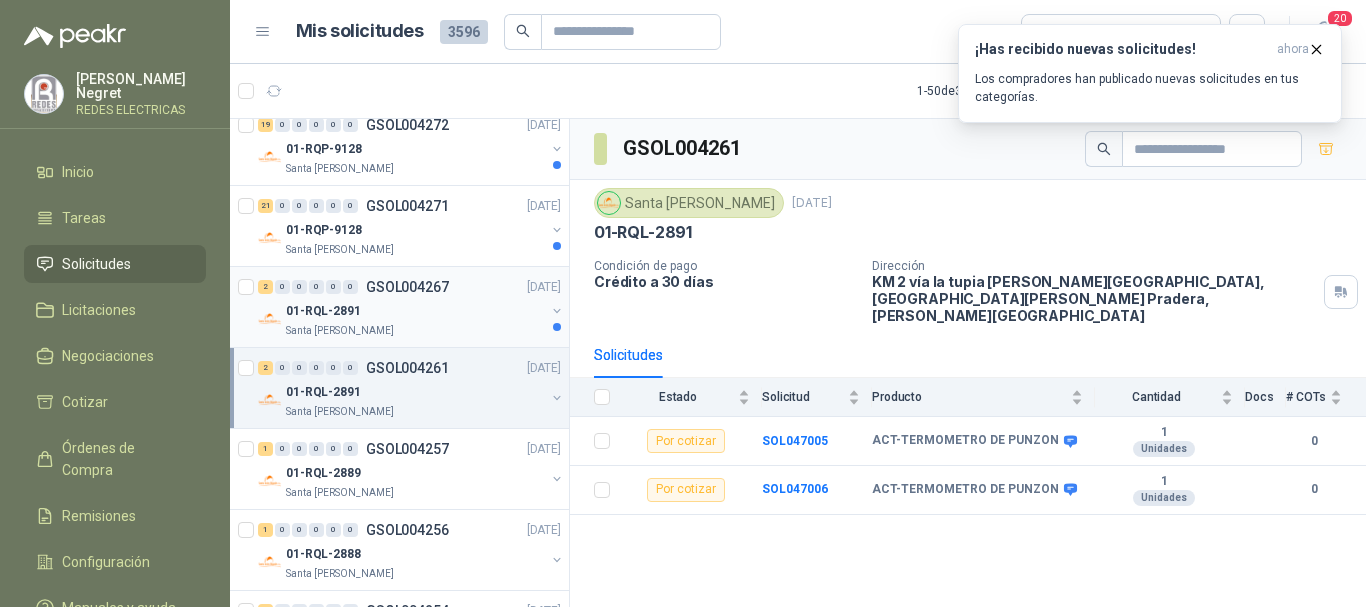click on "01-RQL-2891" at bounding box center (415, 311) 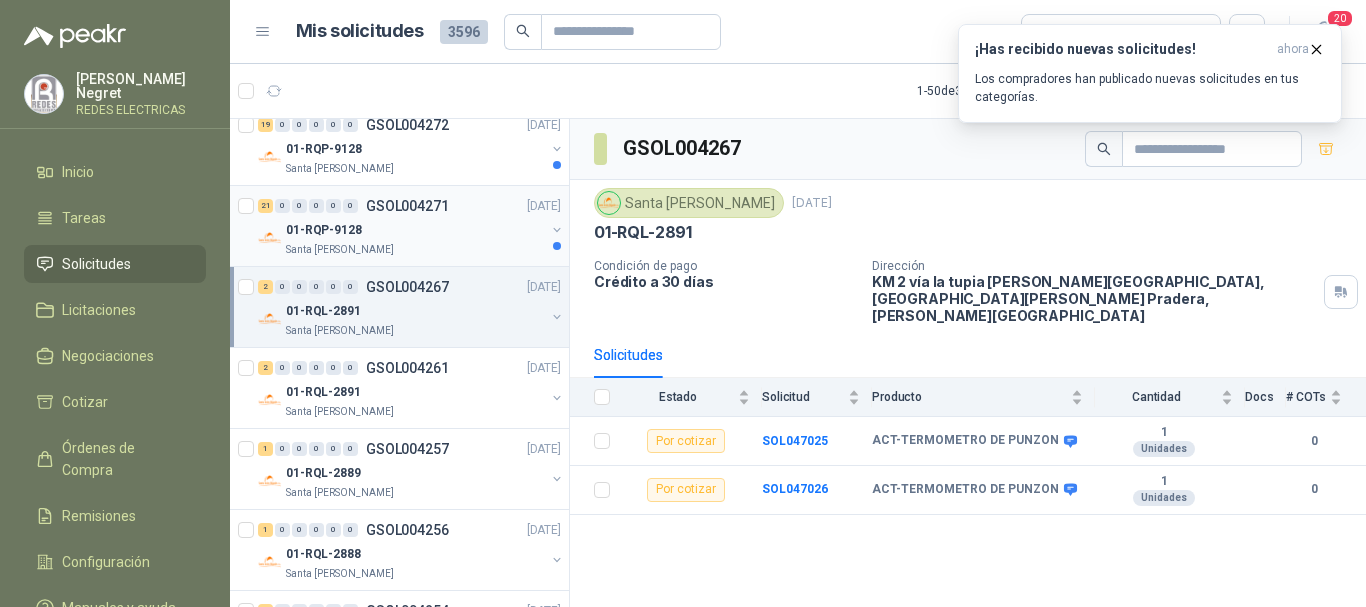 click on "Santa [PERSON_NAME]" at bounding box center [415, 250] 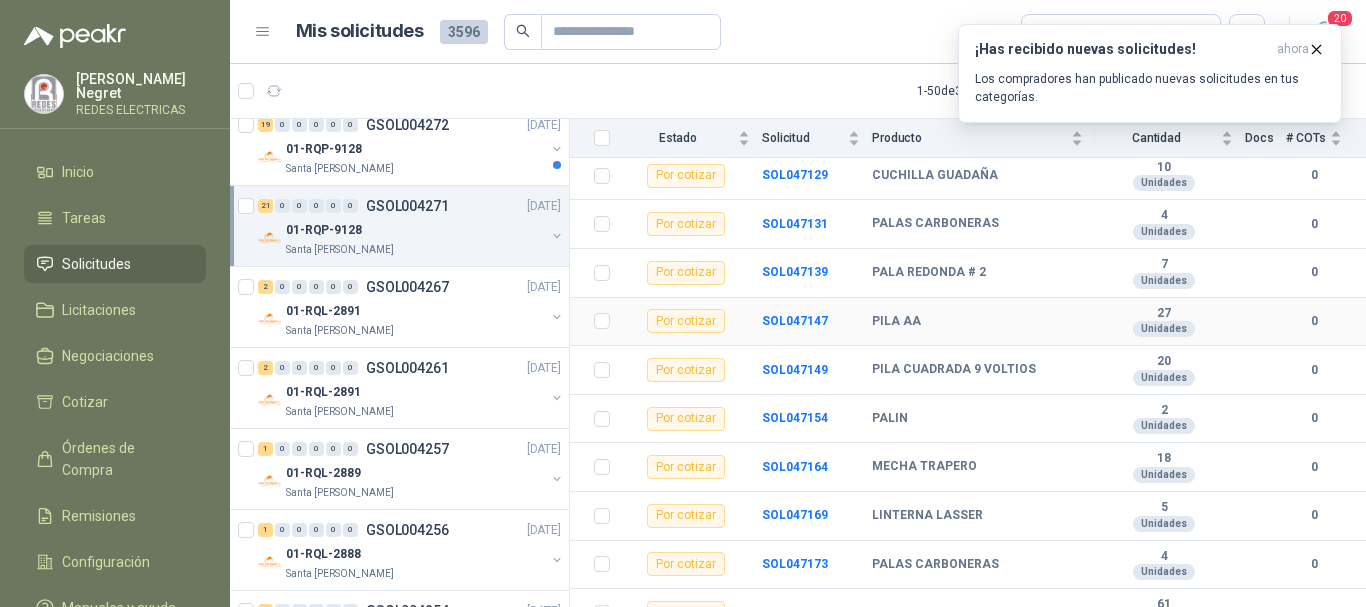 scroll, scrollTop: 807, scrollLeft: 0, axis: vertical 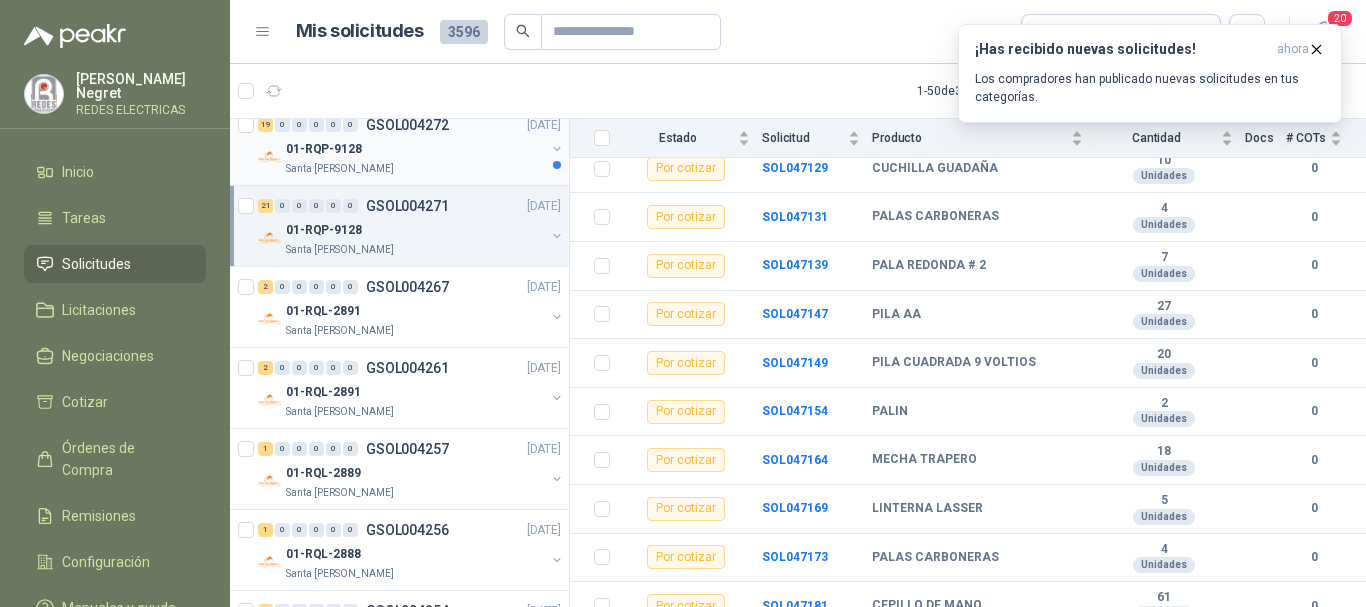 click on "01-RQP-9128" at bounding box center [415, 149] 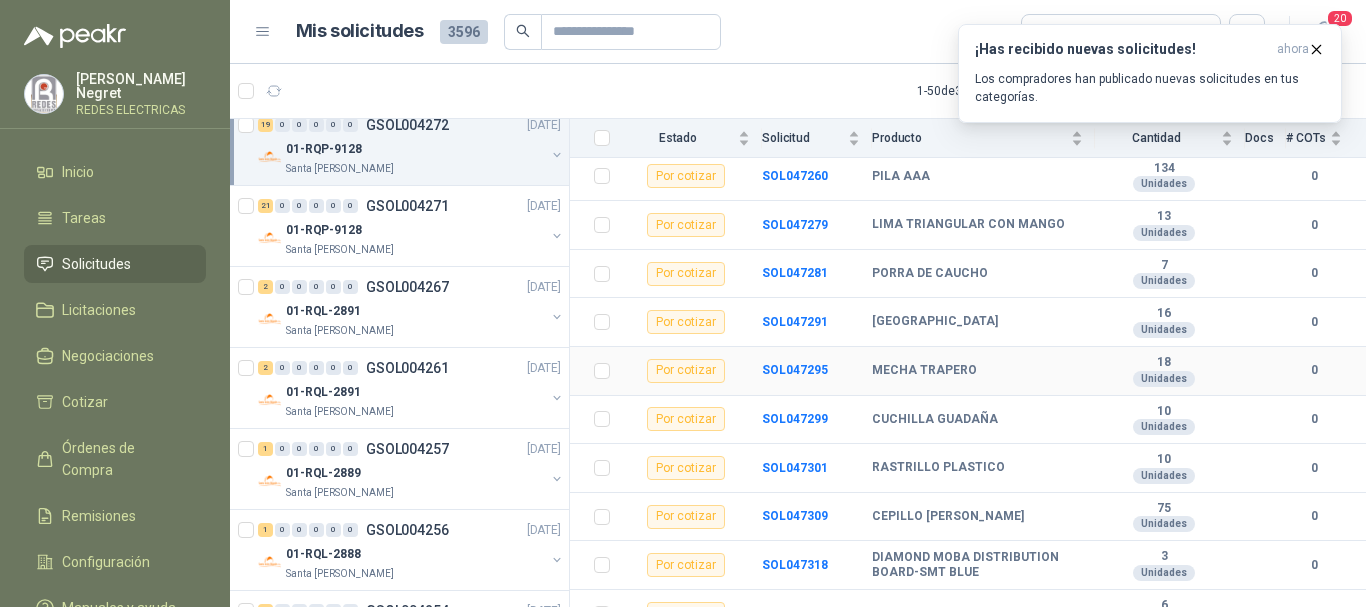 scroll, scrollTop: 710, scrollLeft: 0, axis: vertical 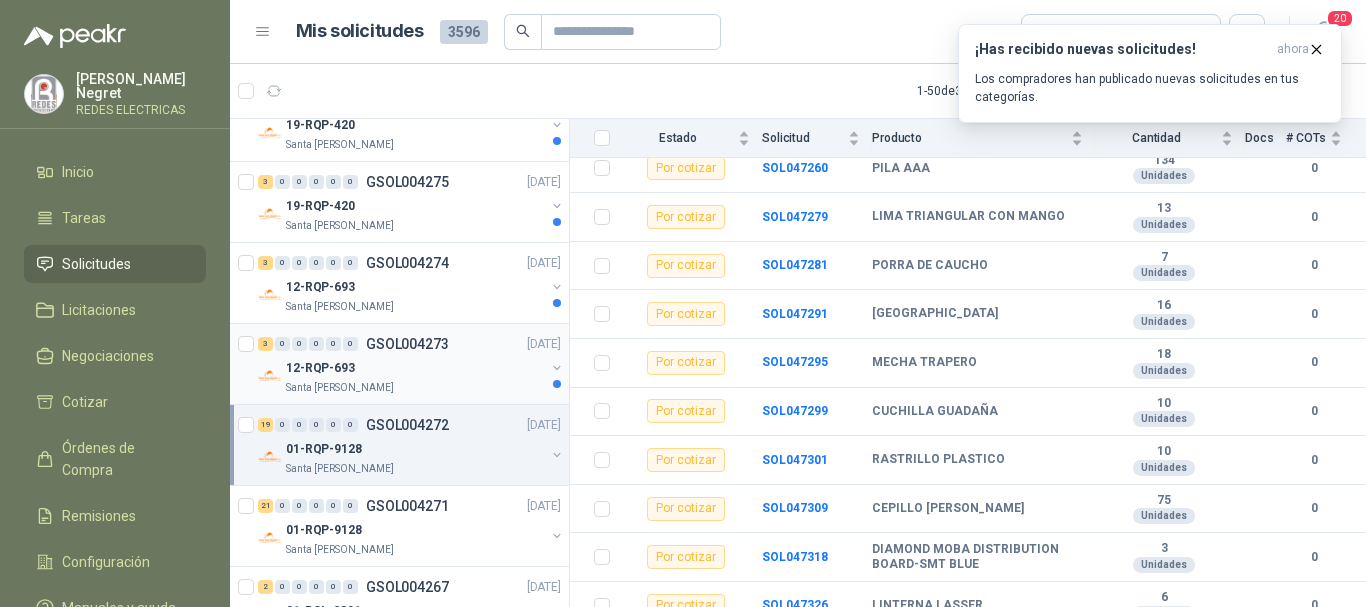 click on "12-RQP-693" at bounding box center [415, 368] 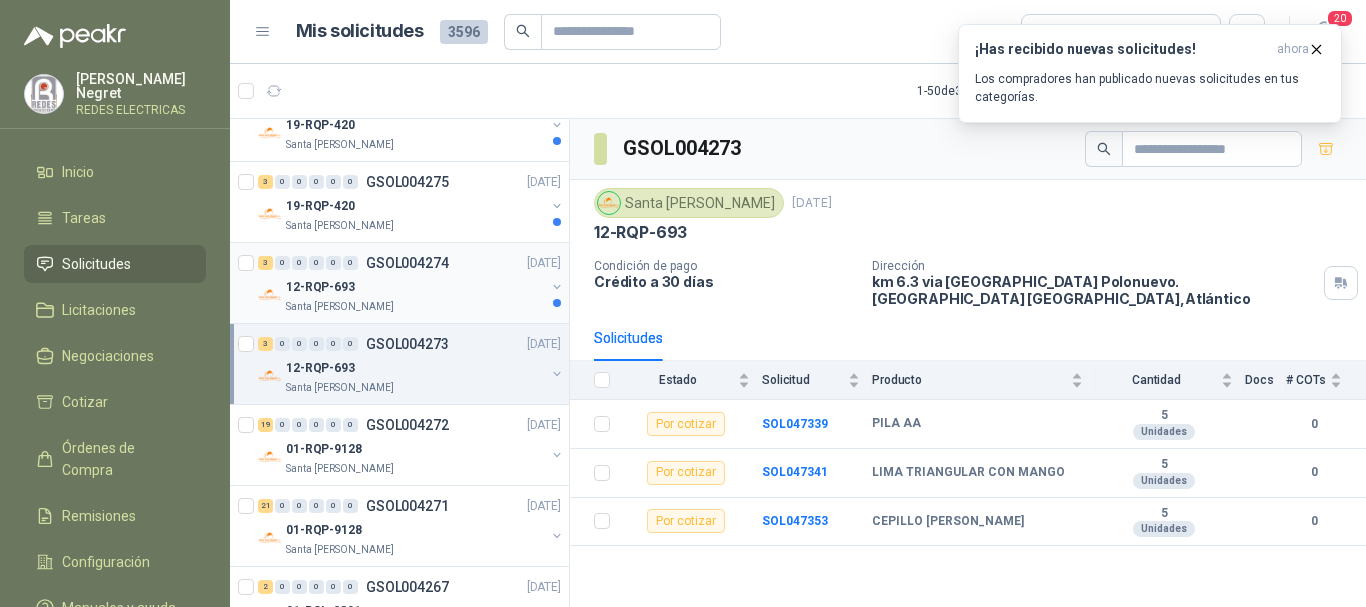 click on "Santa [PERSON_NAME]" at bounding box center [415, 307] 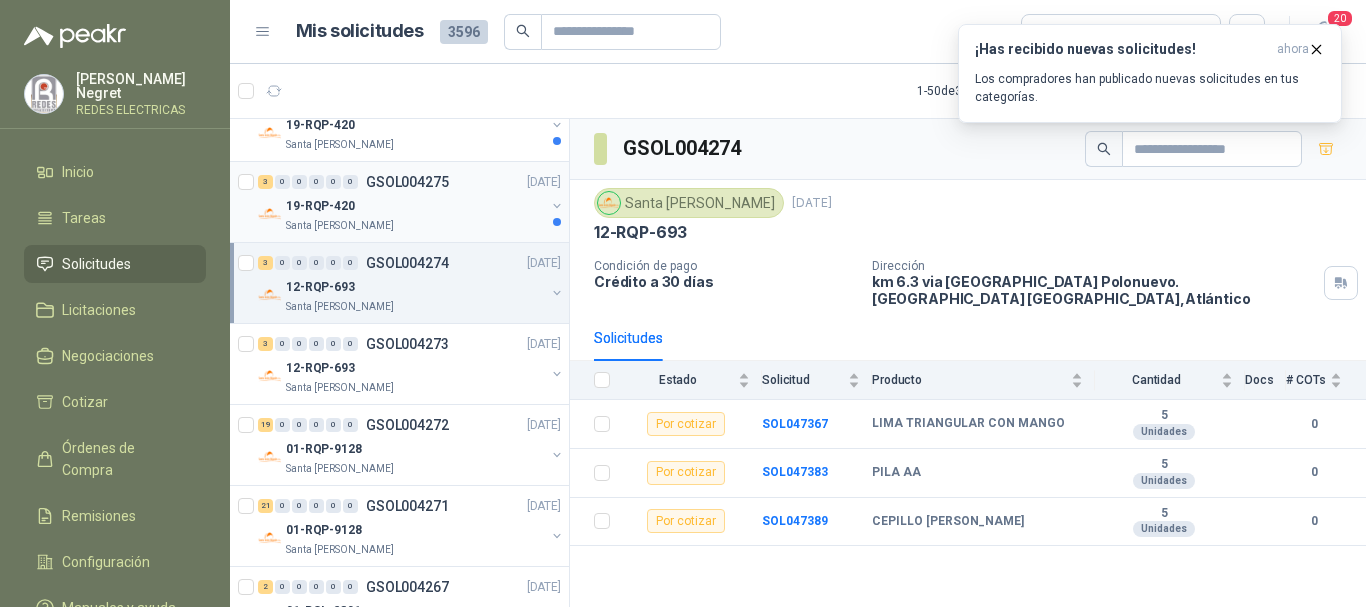 click on "19-RQP-420" at bounding box center (415, 206) 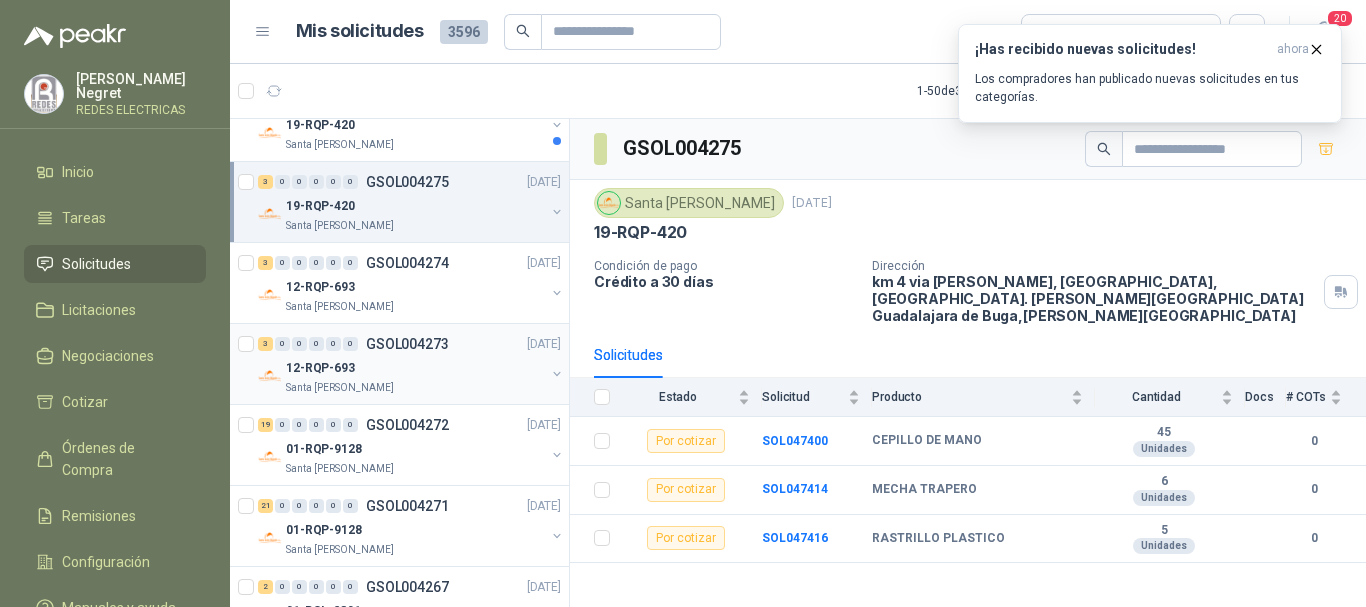 scroll, scrollTop: 0, scrollLeft: 0, axis: both 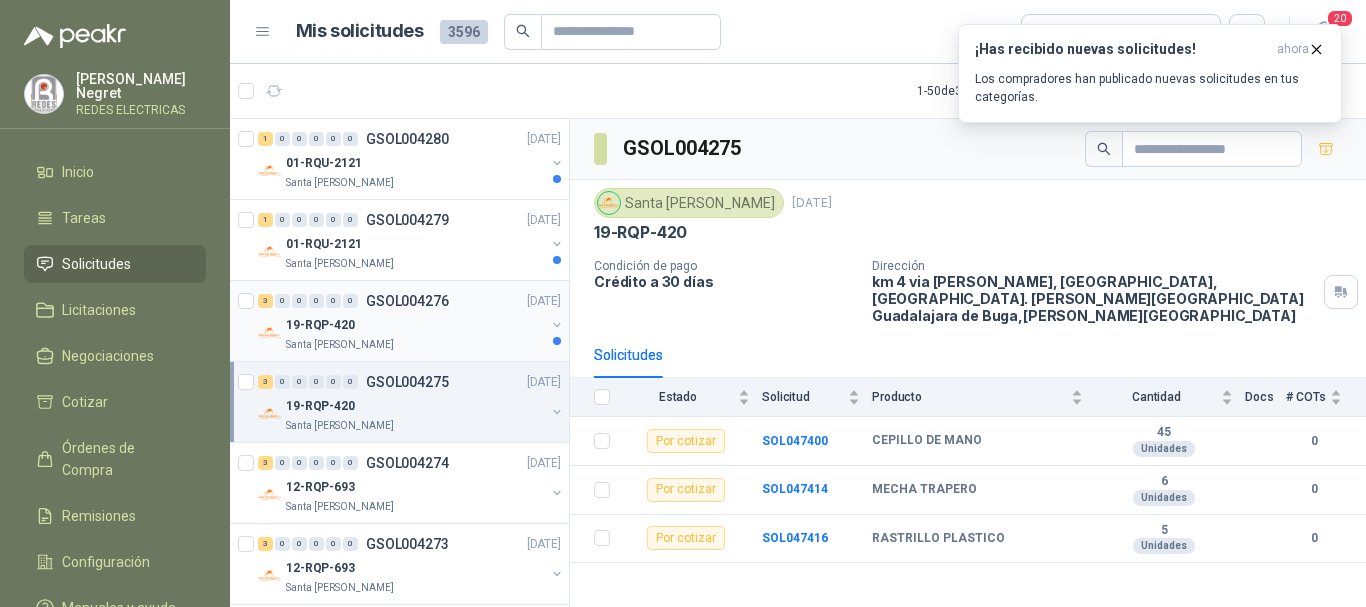 click on "19-RQP-420" at bounding box center [415, 325] 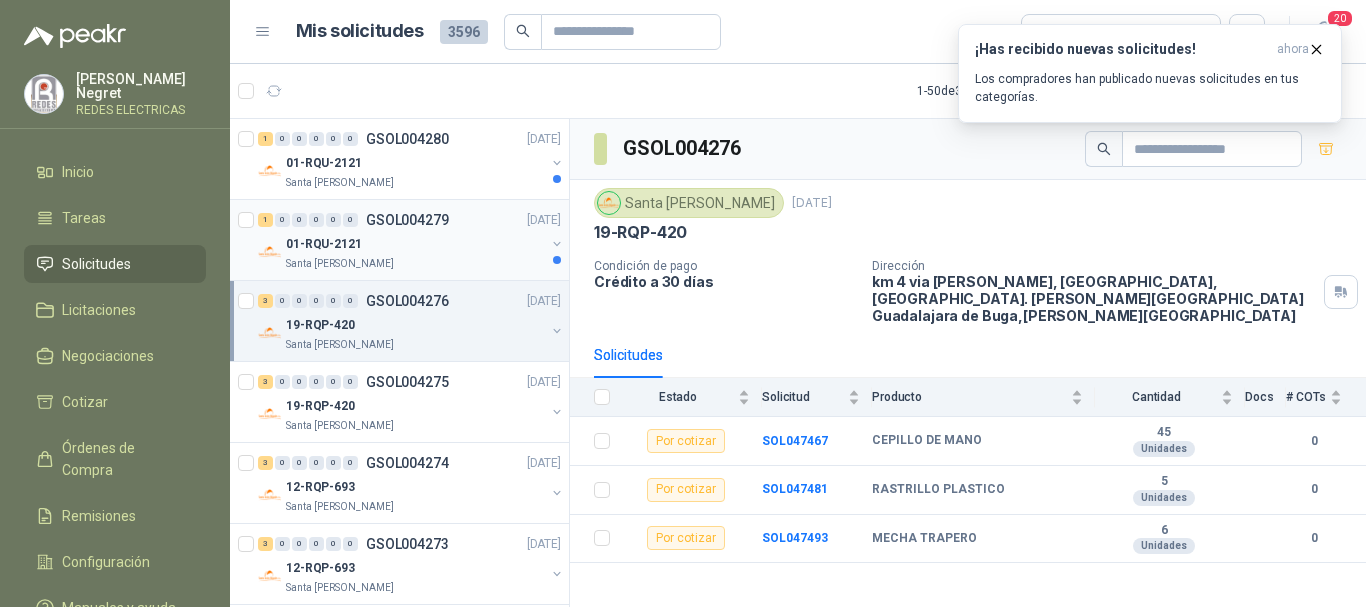 click on "Santa [PERSON_NAME]" at bounding box center [415, 264] 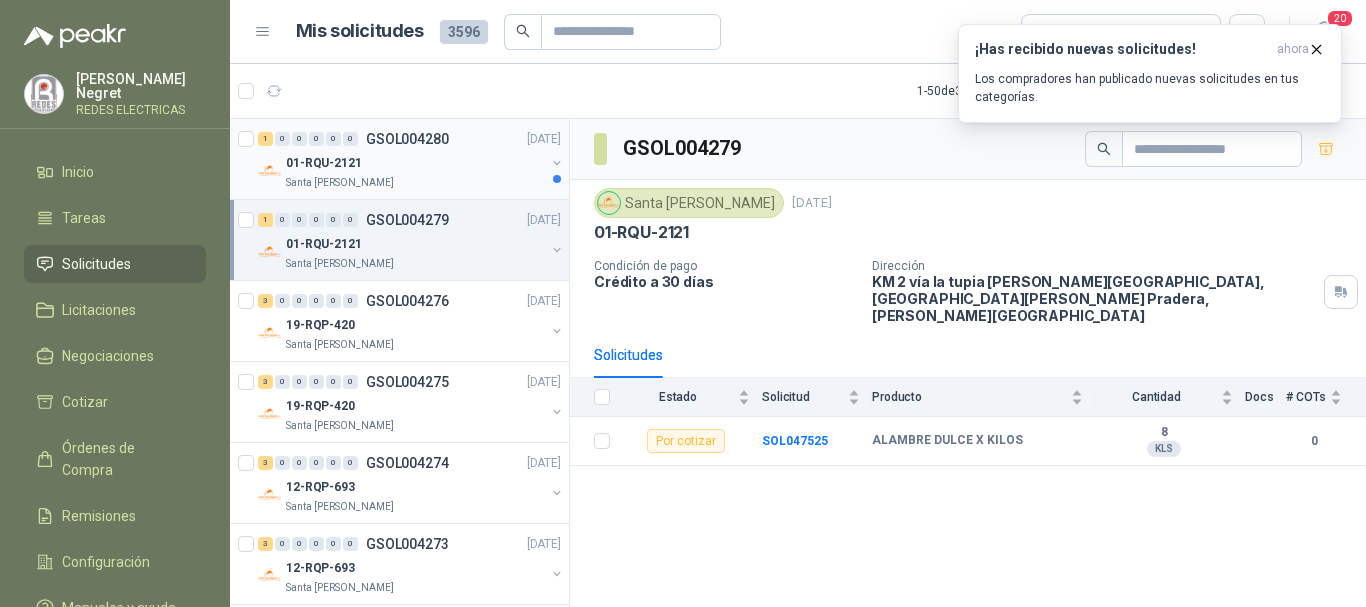 click on "01-RQU-2121" at bounding box center [415, 163] 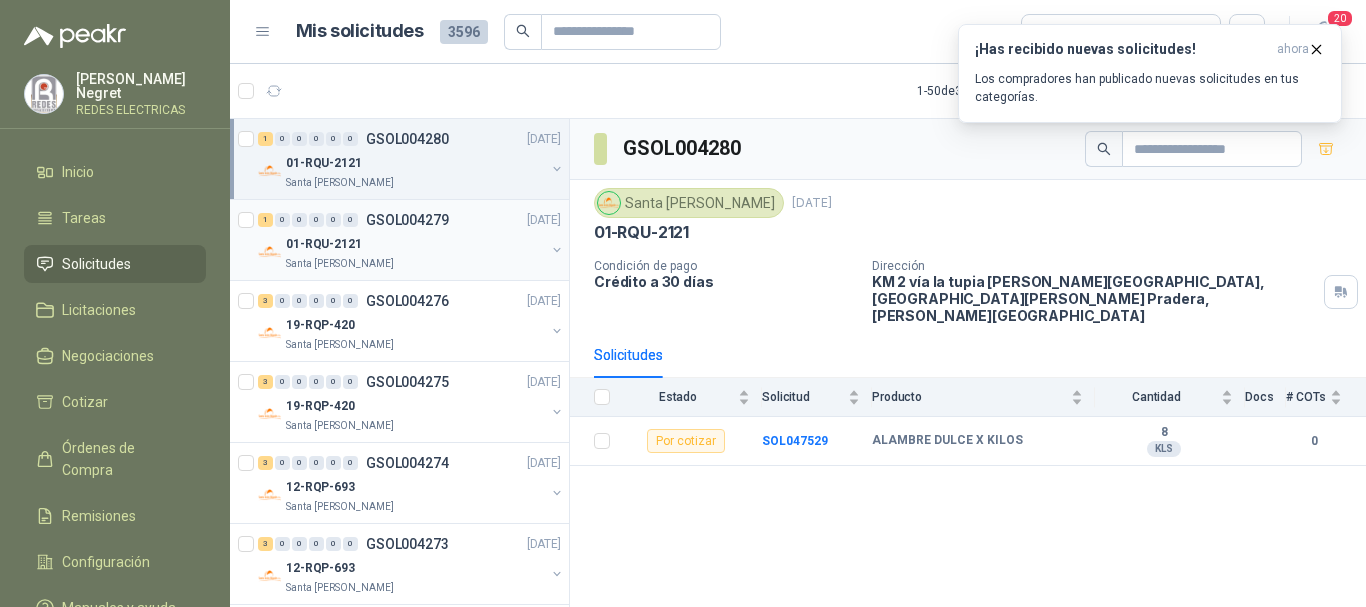 scroll, scrollTop: 0, scrollLeft: 0, axis: both 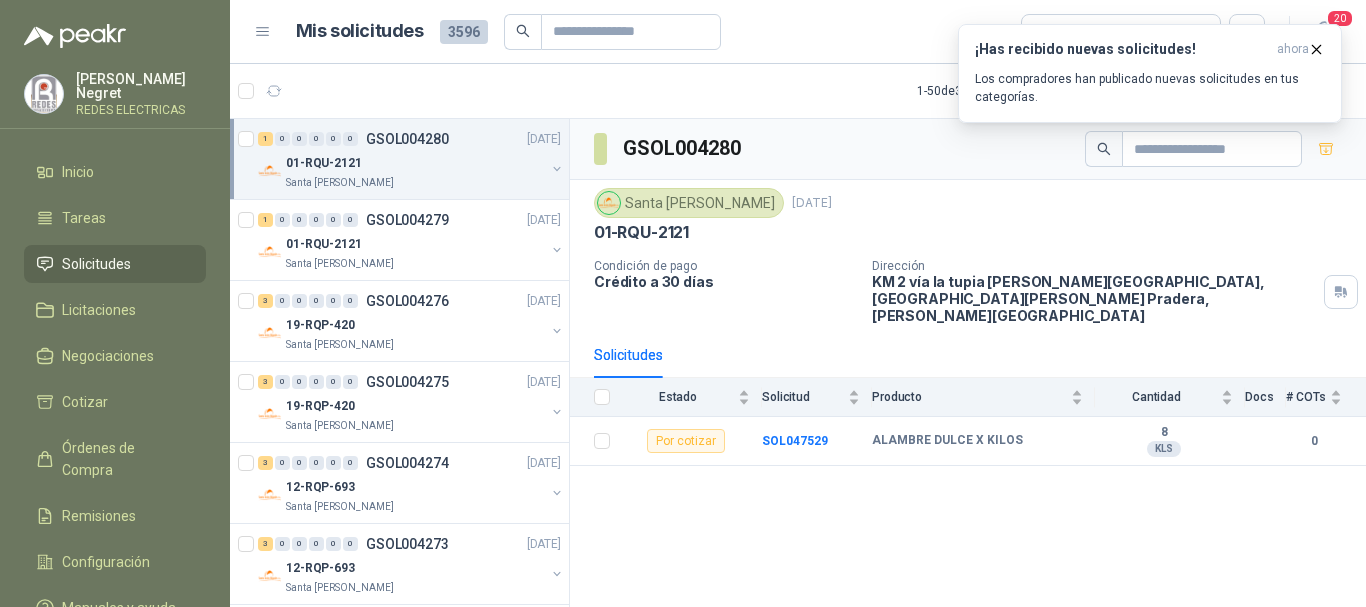 click 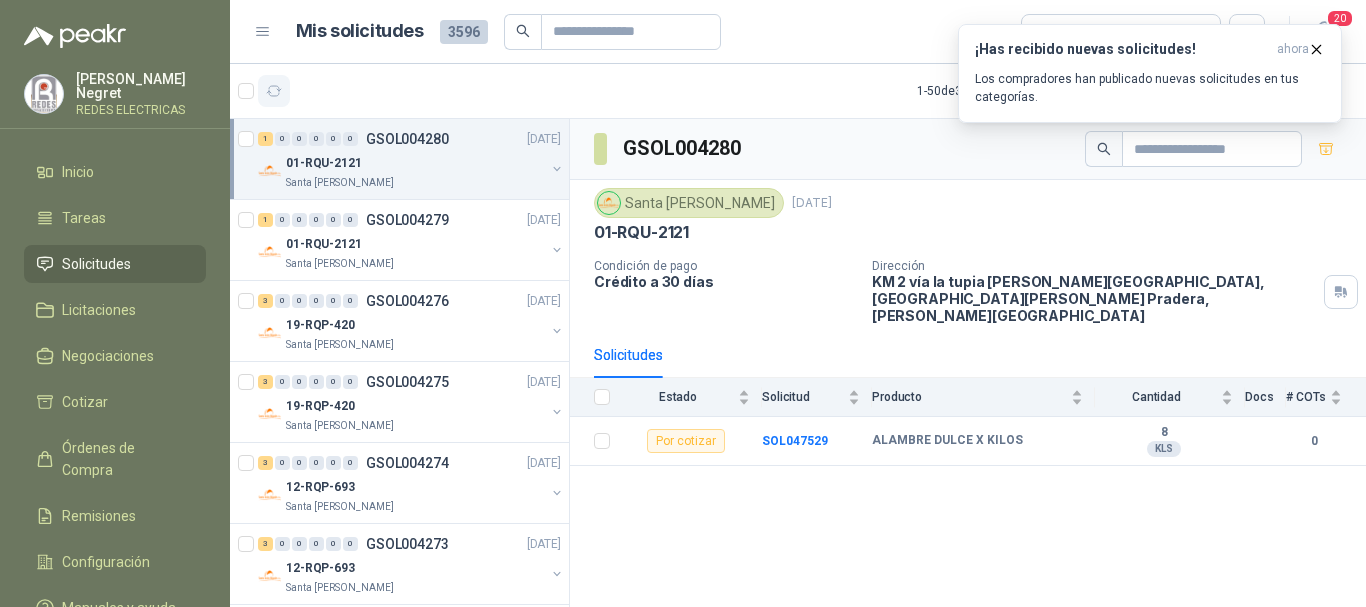 click 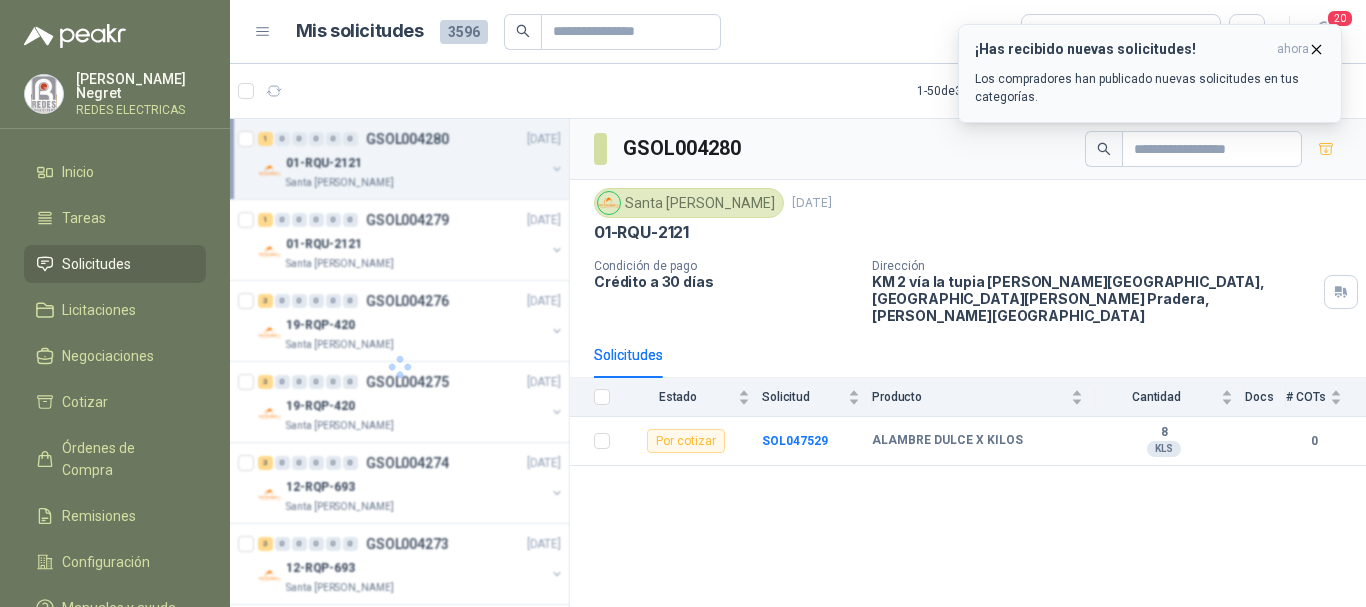 click 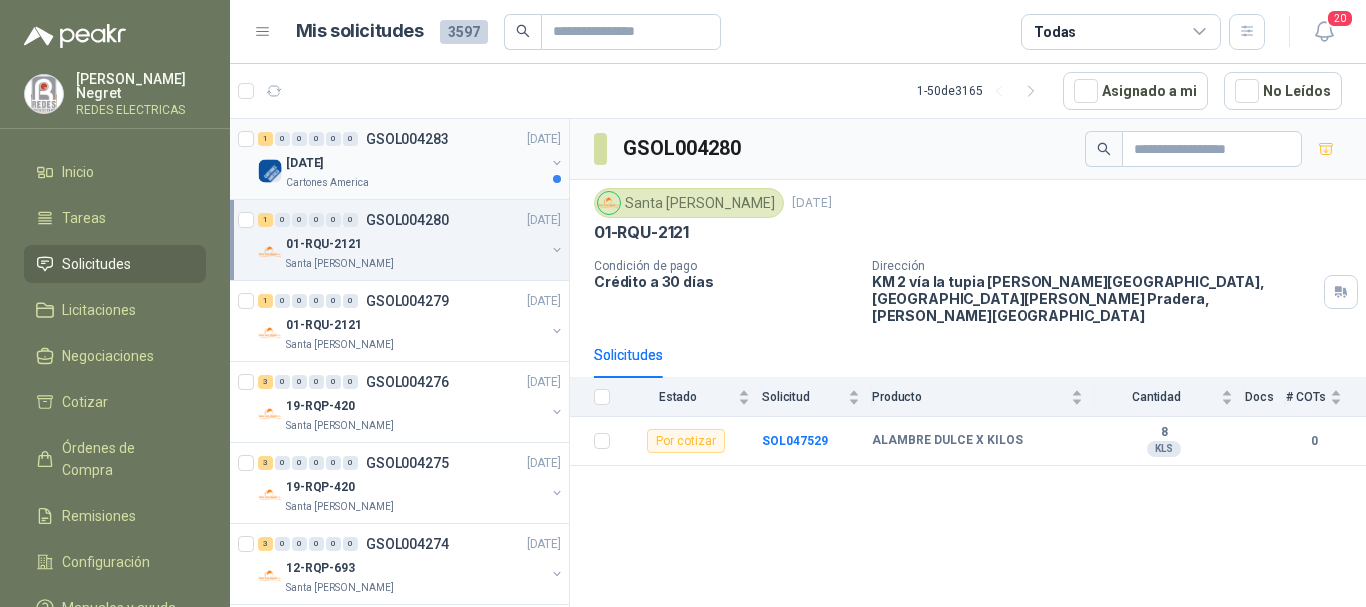 click on "GSOL004283" at bounding box center (407, 139) 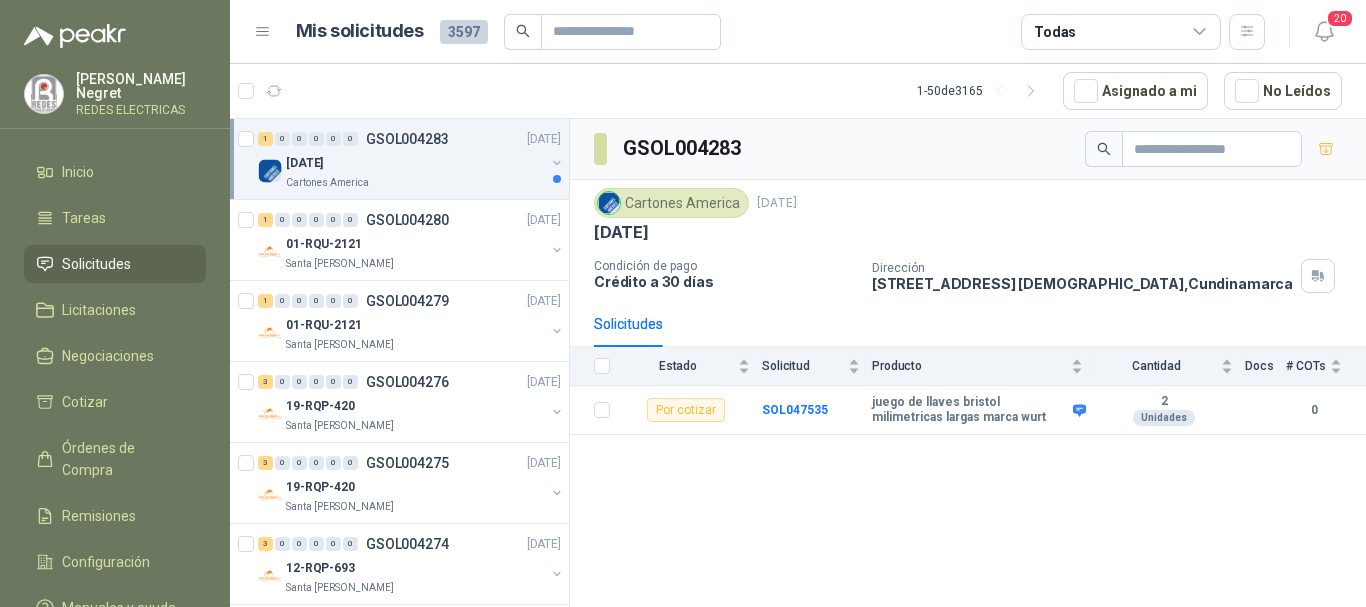 click on "[DATE]" at bounding box center [415, 163] 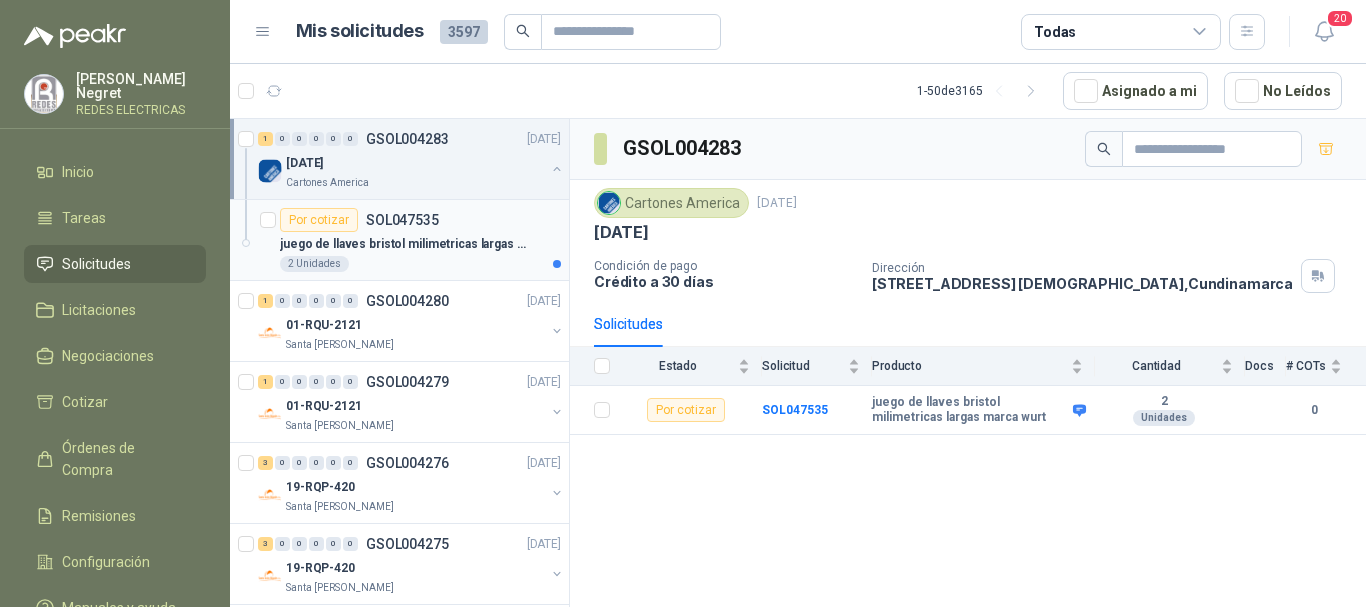 click on "juego de llaves bristol milimetricas largas marca wurt" at bounding box center [404, 244] 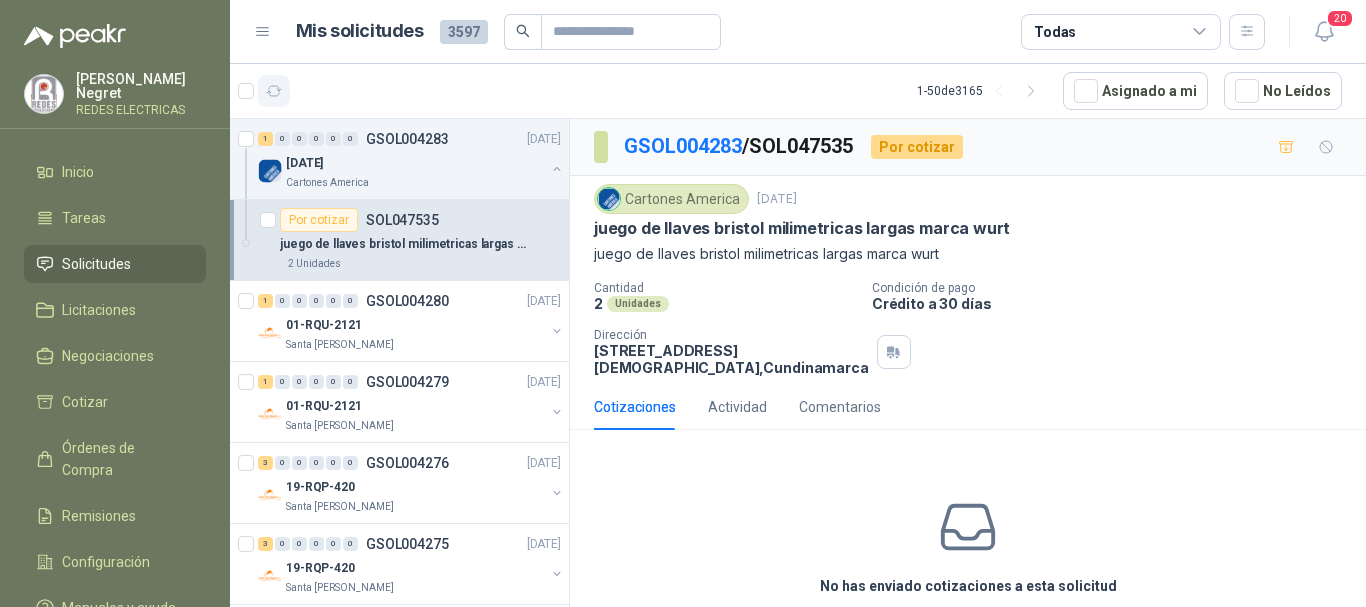 click 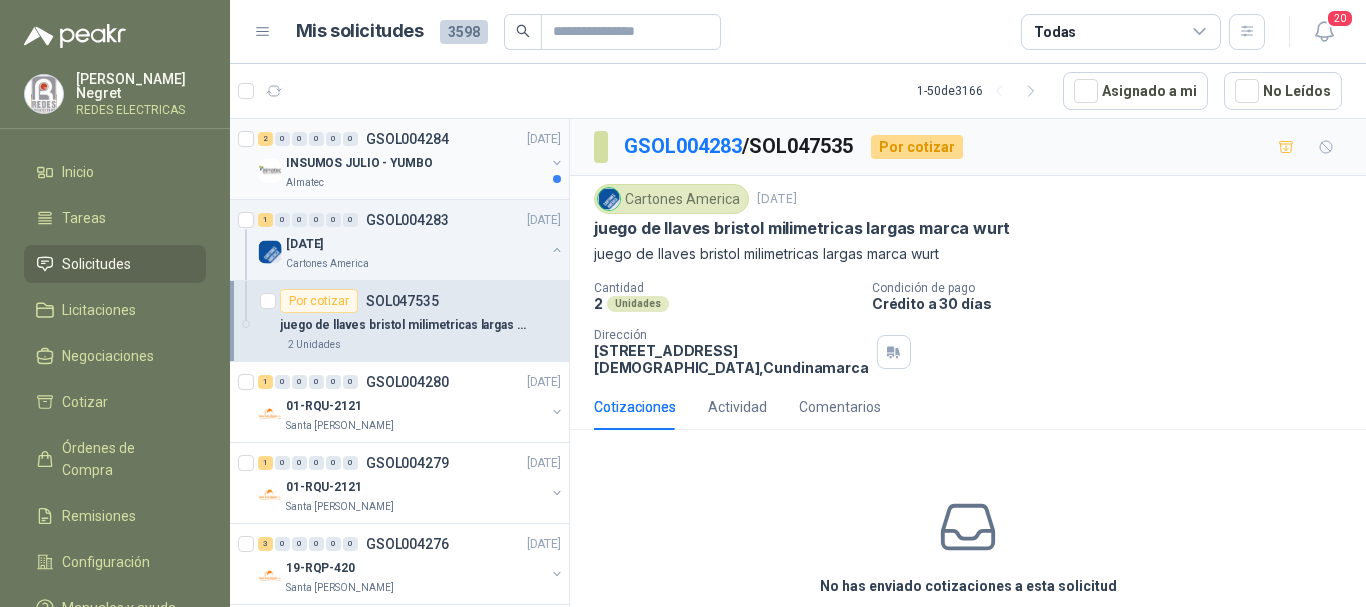click on "INSUMOS JULIO - YUMBO" at bounding box center (415, 163) 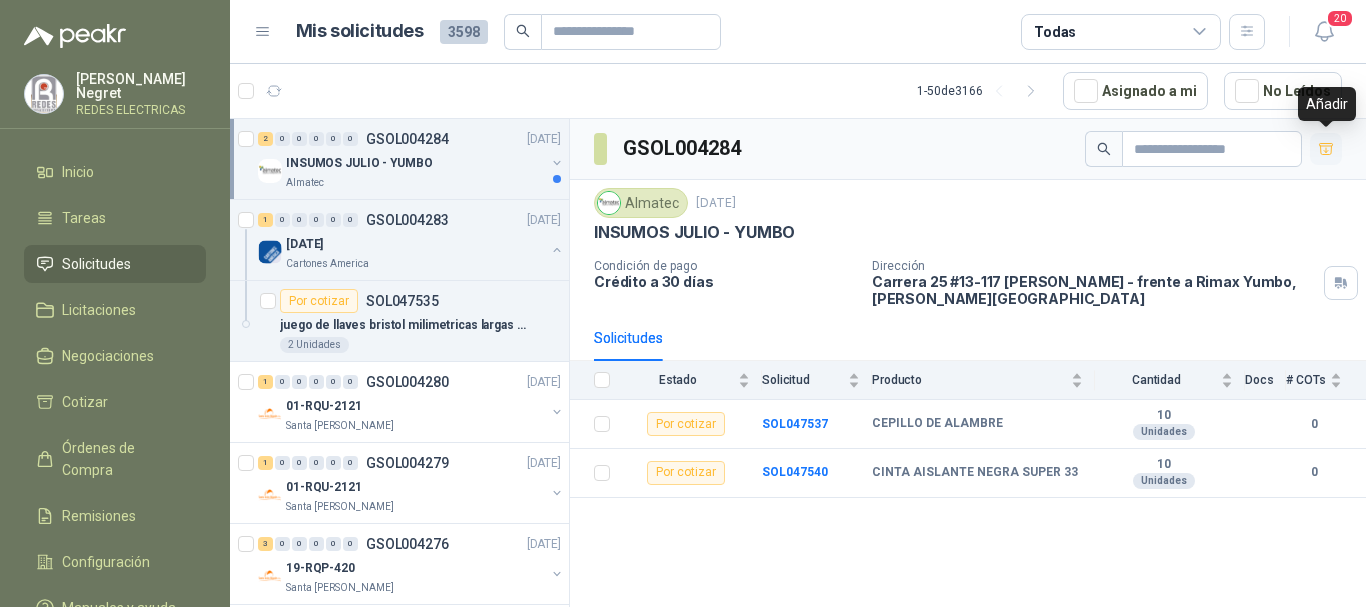 click 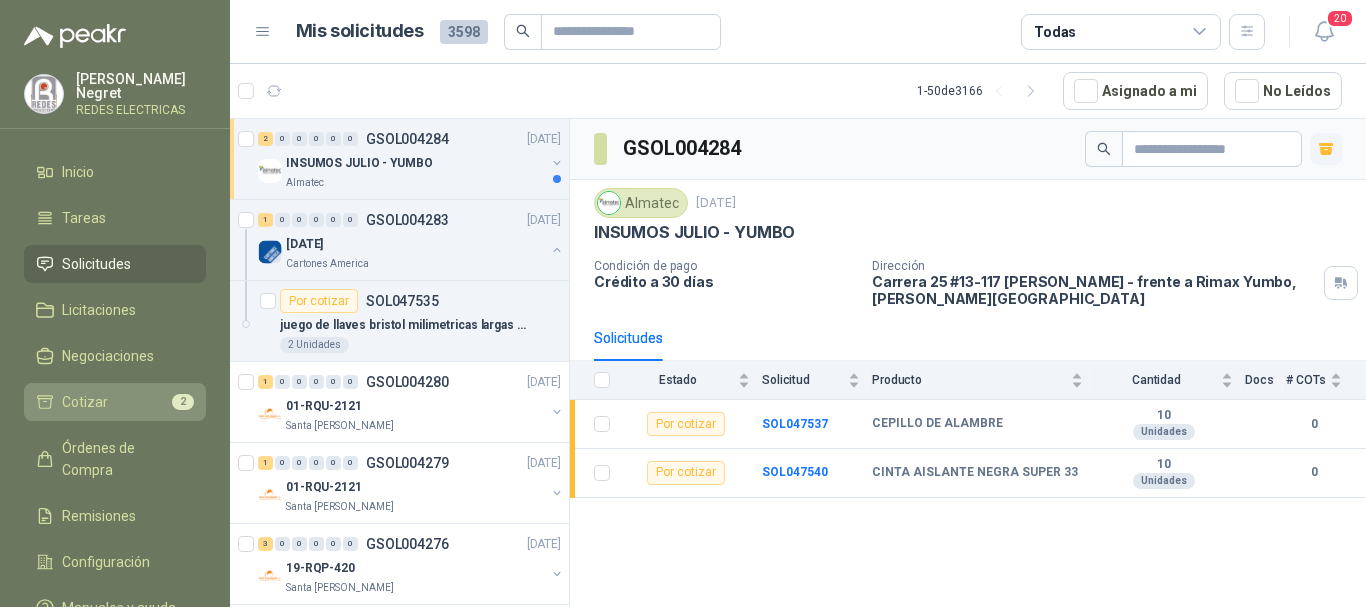 click on "Cotizar 2" at bounding box center [115, 402] 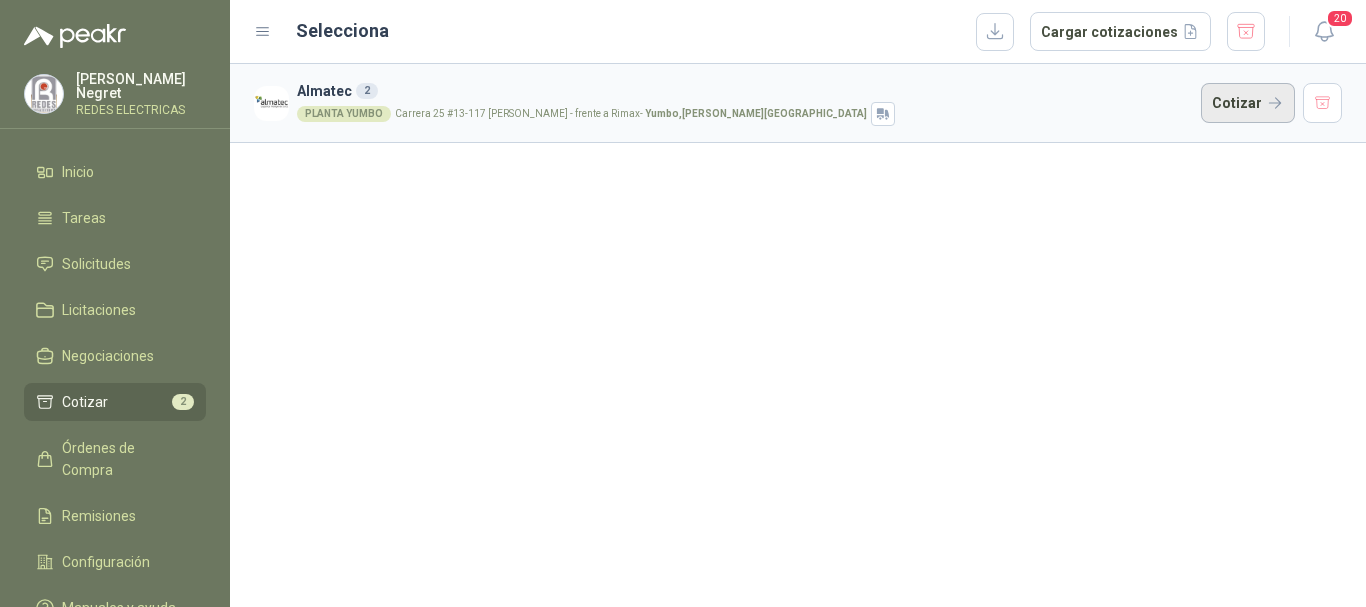 click on "Cotizar" at bounding box center [1248, 103] 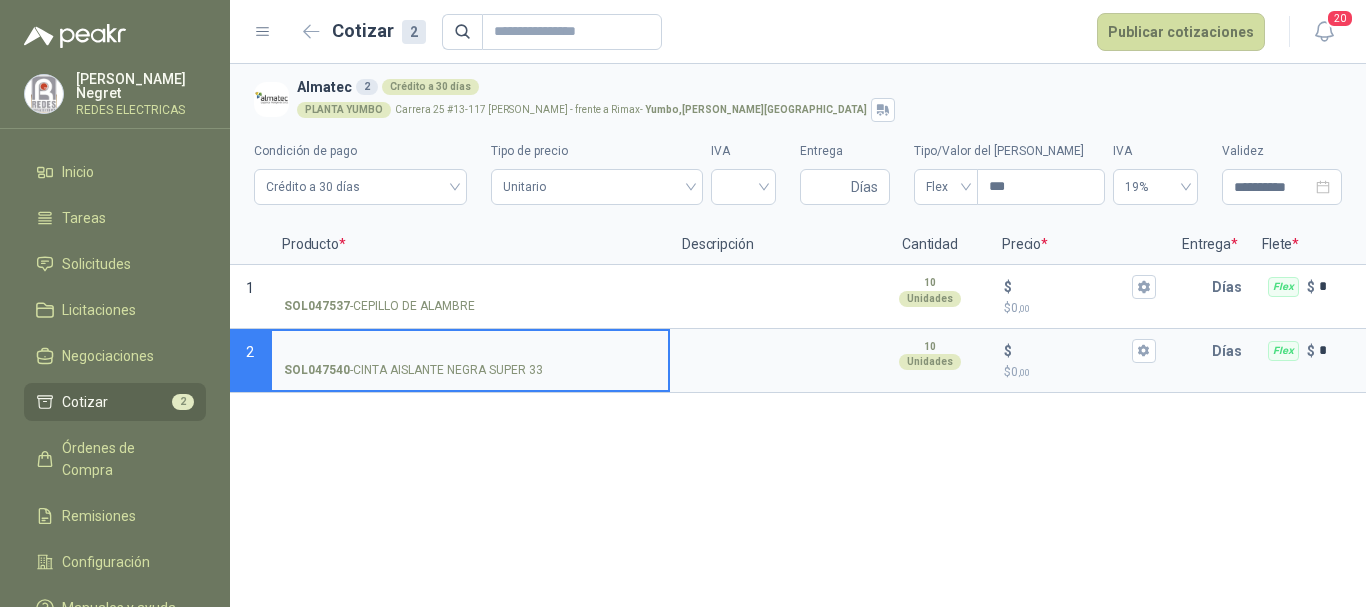 type 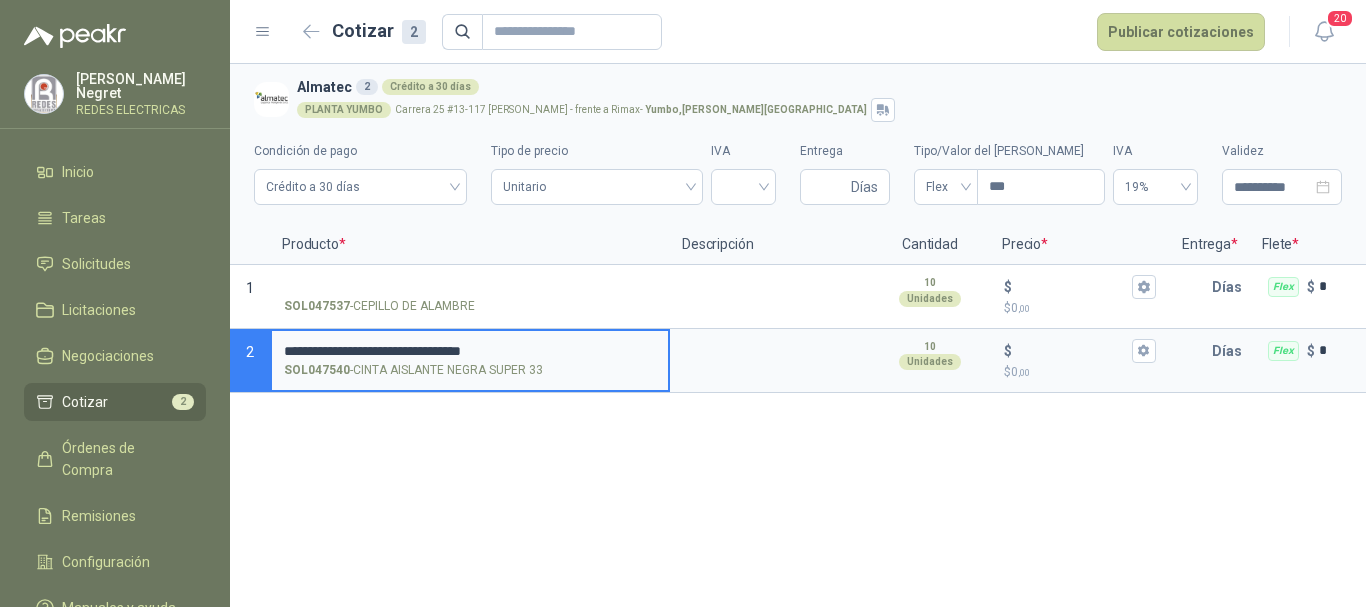 click on "**********" at bounding box center (470, 351) 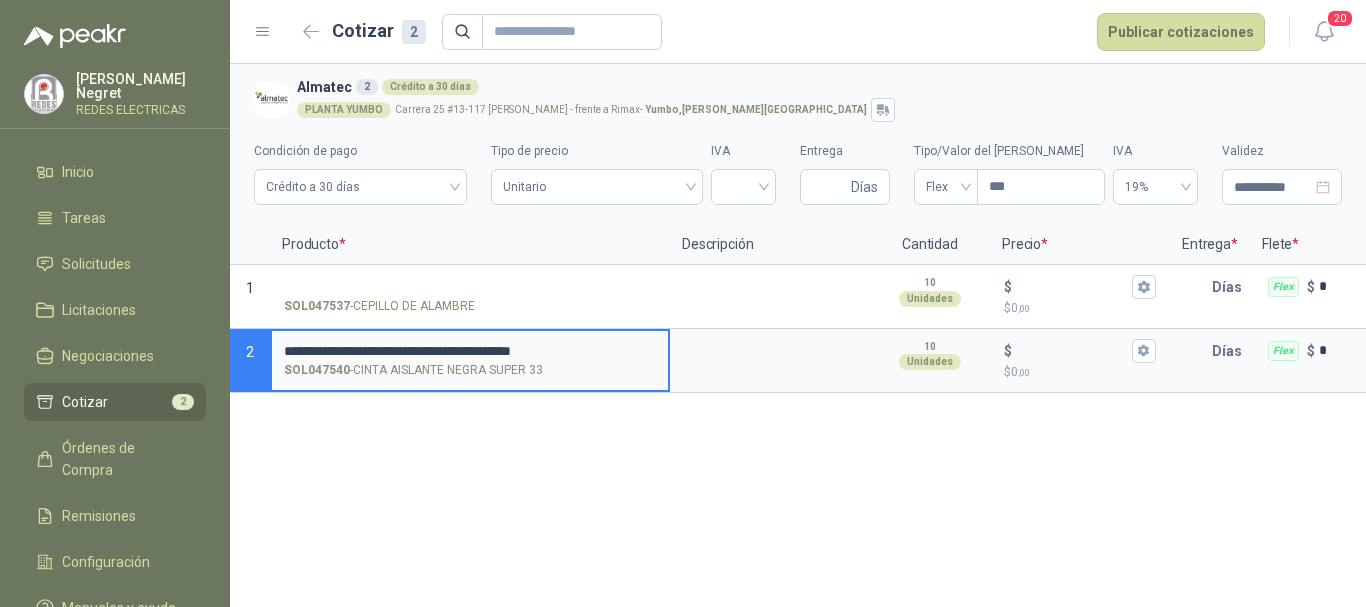 drag, startPoint x: 617, startPoint y: 350, endPoint x: 274, endPoint y: 350, distance: 343 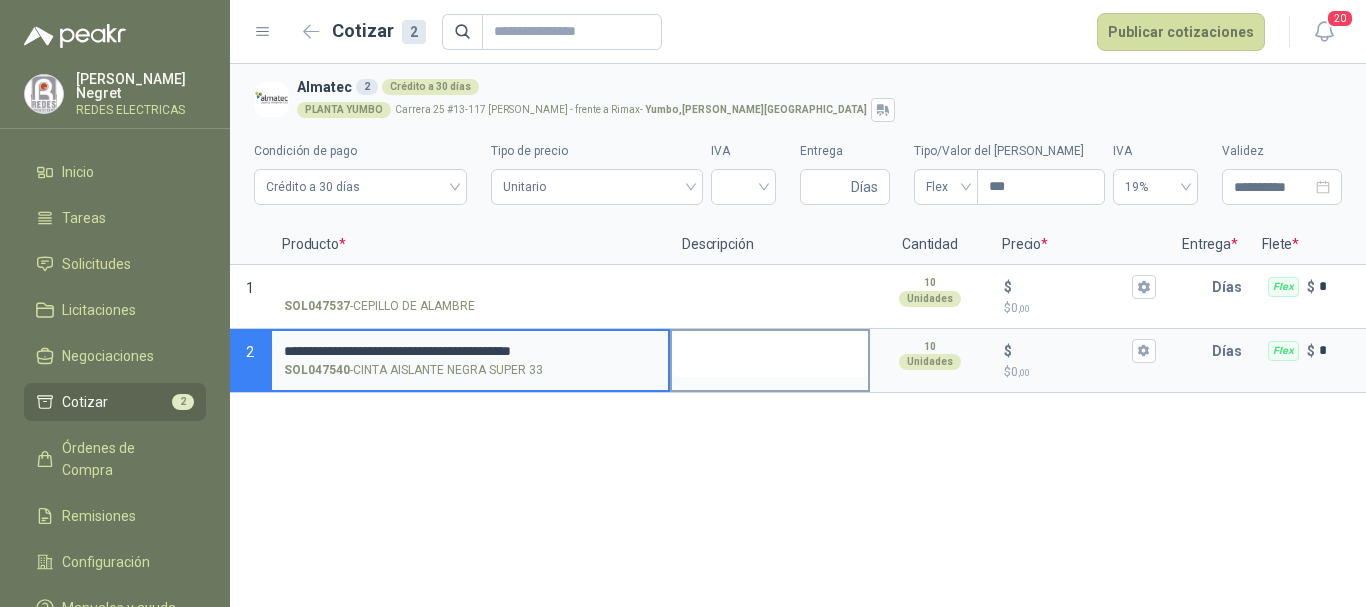 type on "**********" 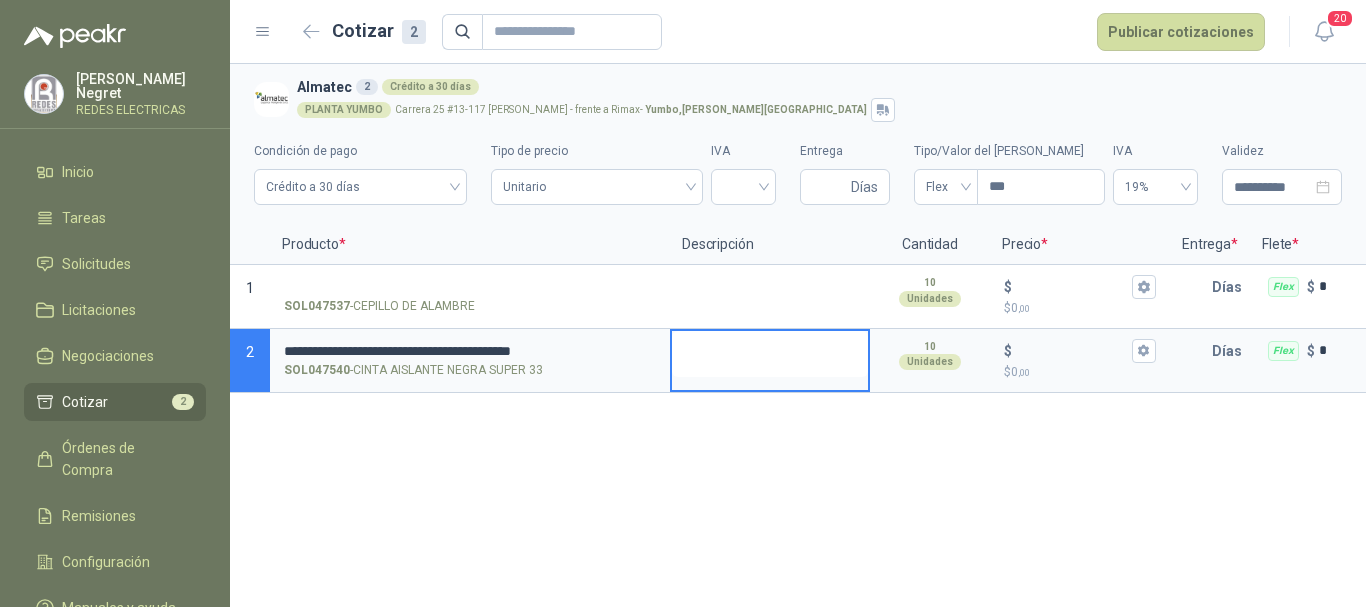 click at bounding box center [770, 354] 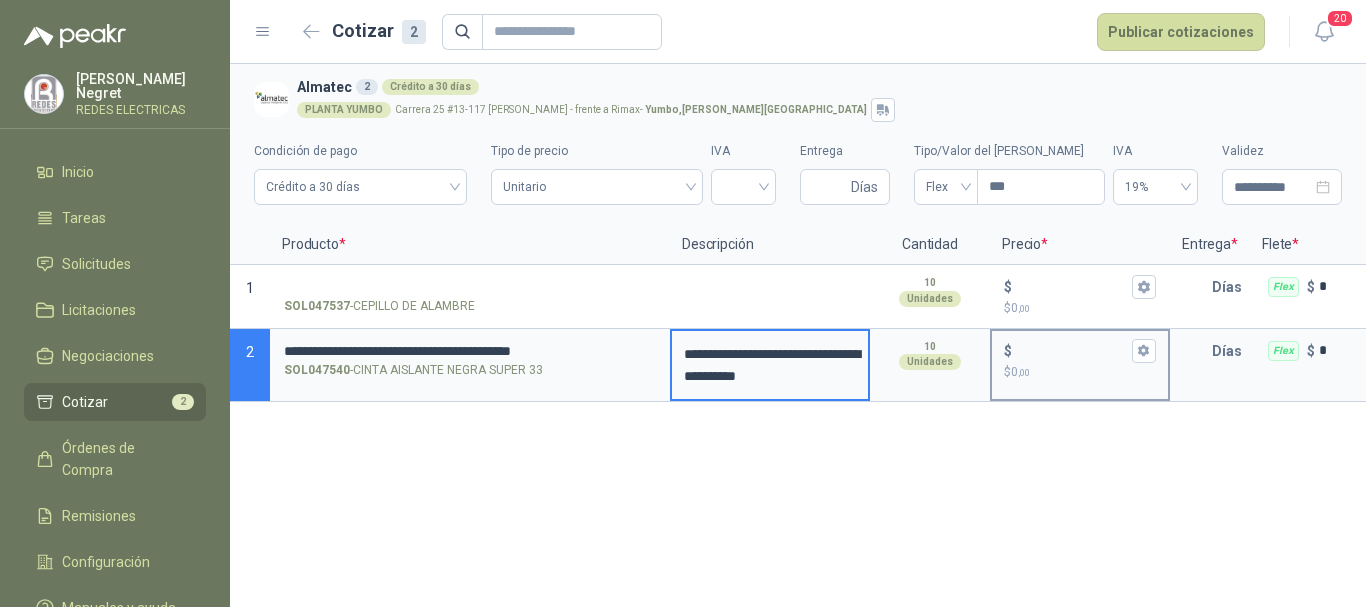 click on "$ $  0 ,00" at bounding box center (1072, 350) 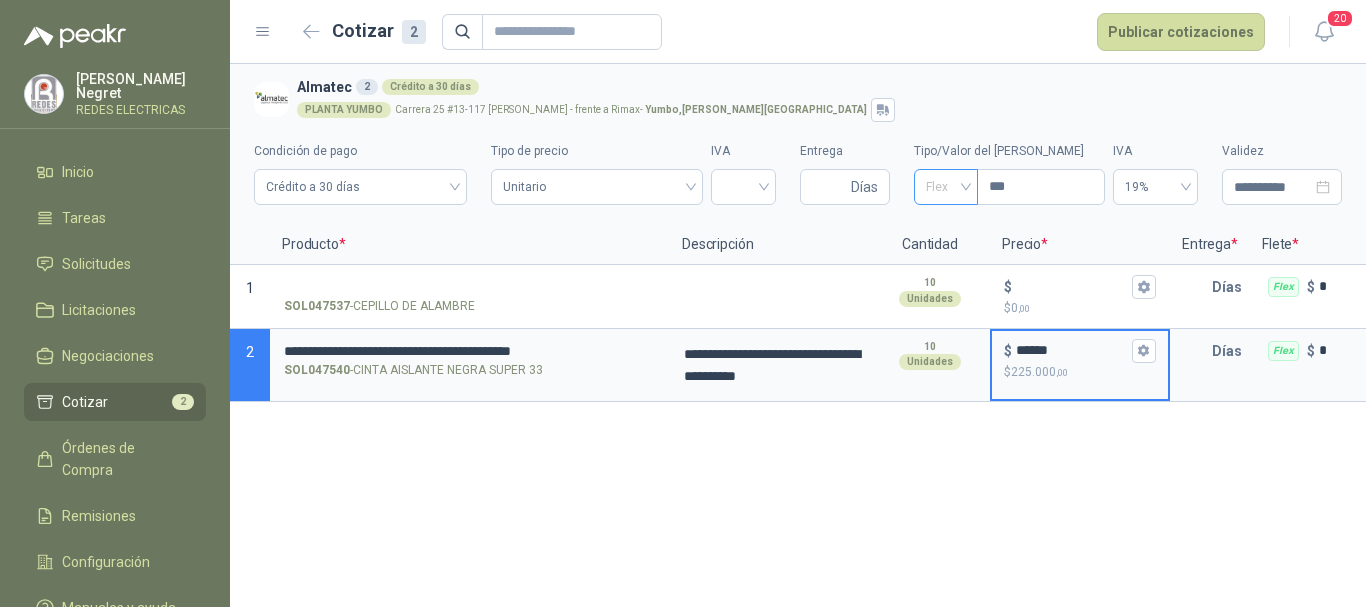 click on "Flex" at bounding box center (946, 187) 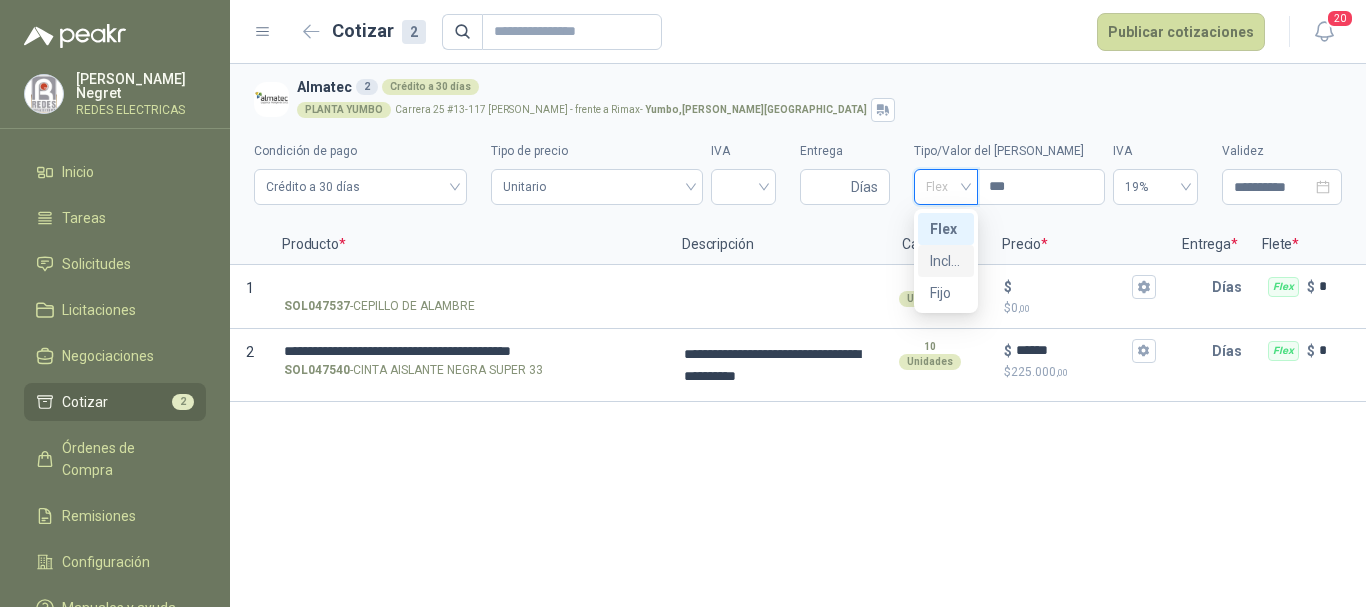 click on "Incluido" at bounding box center (946, 261) 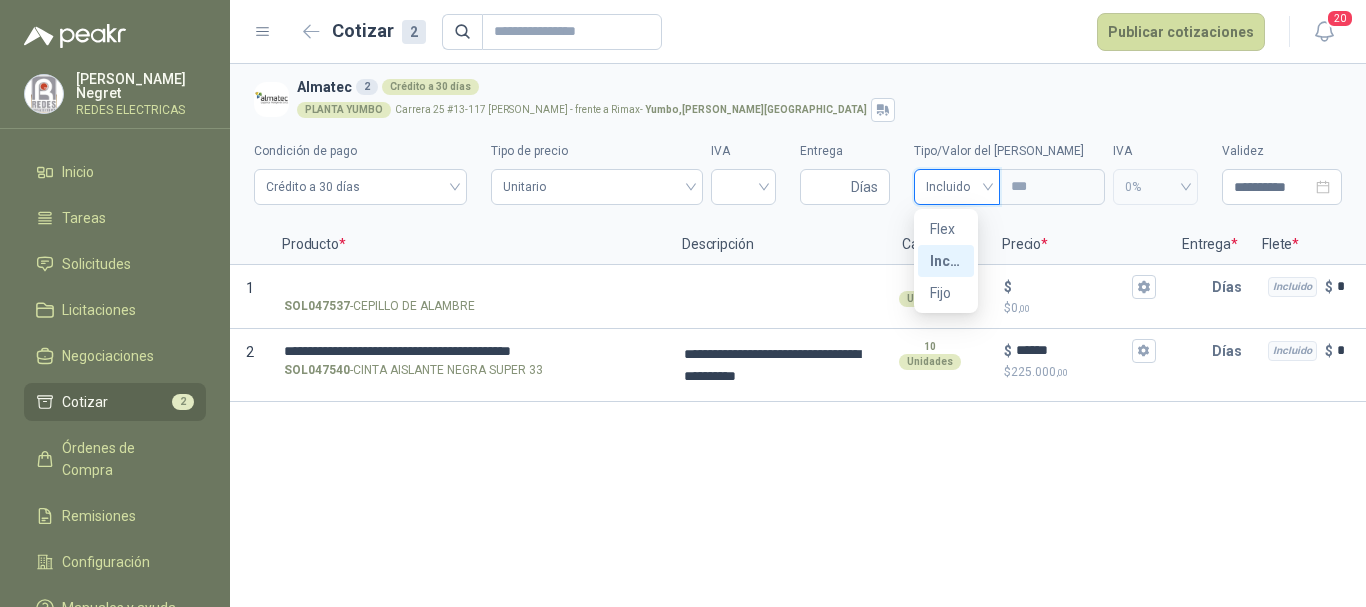 type 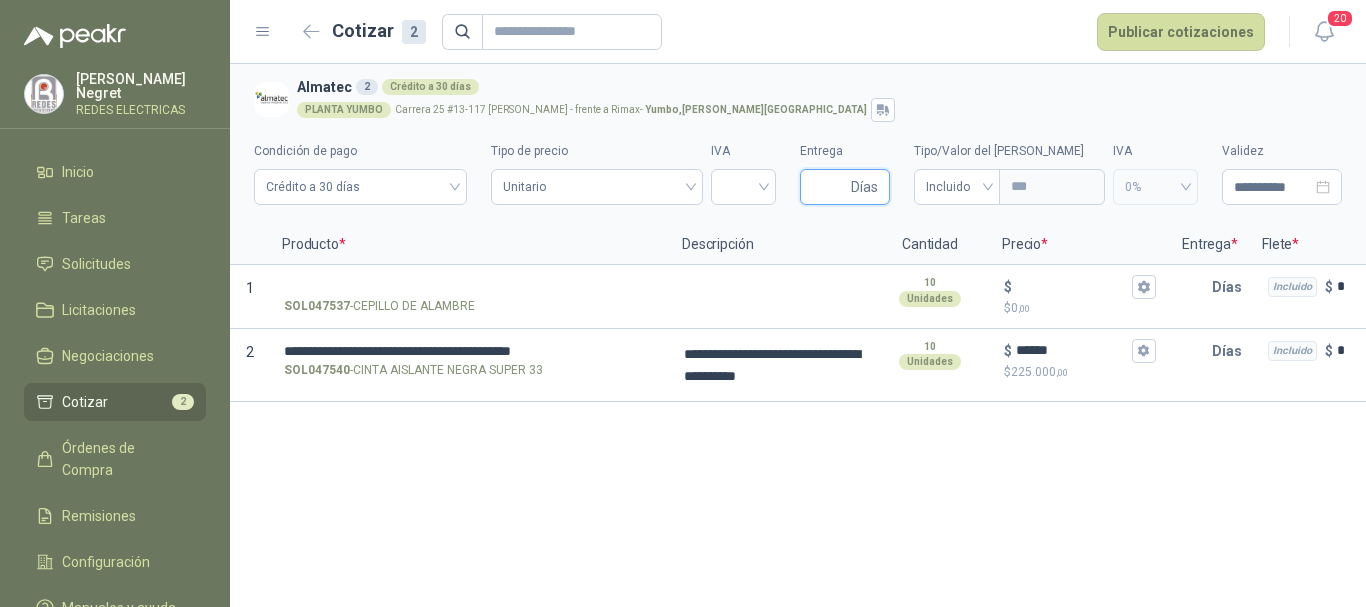 click on "Entrega" at bounding box center (829, 187) 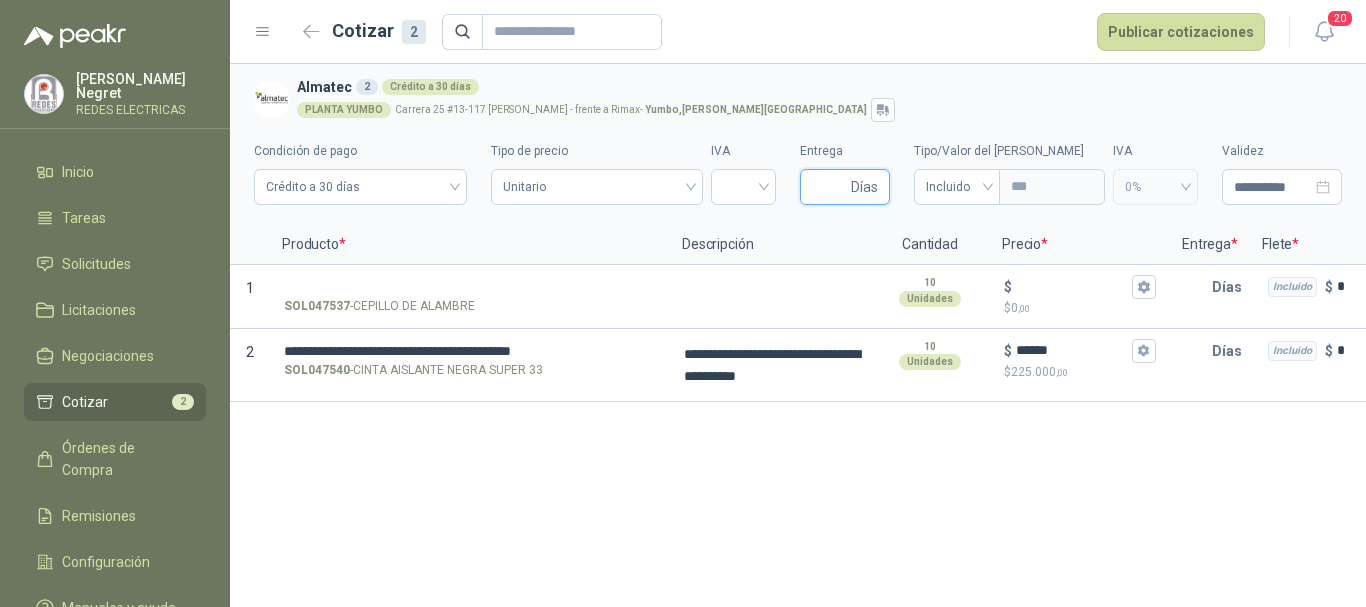 type on "*" 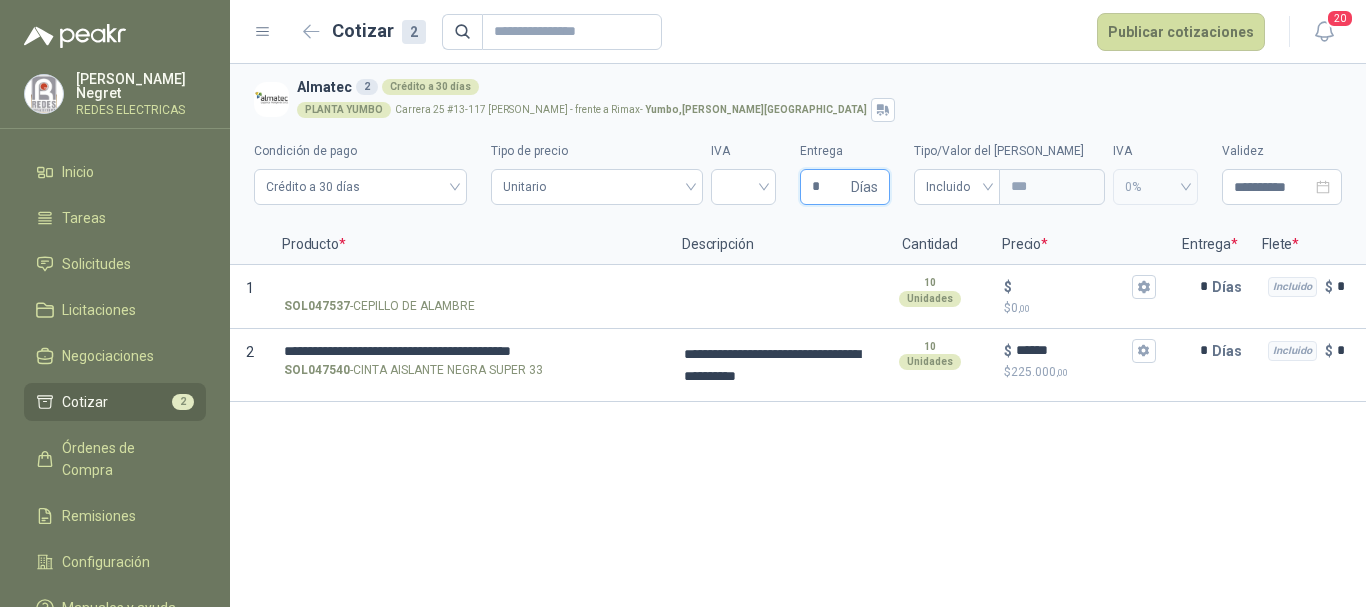 type 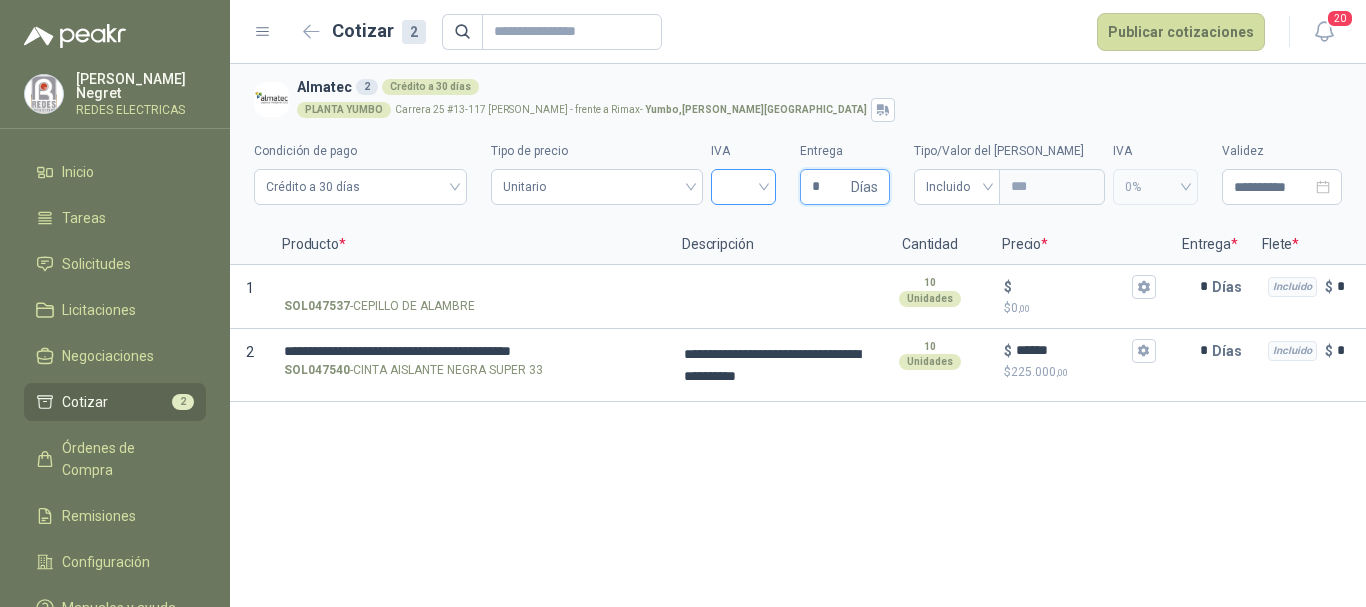 type on "*" 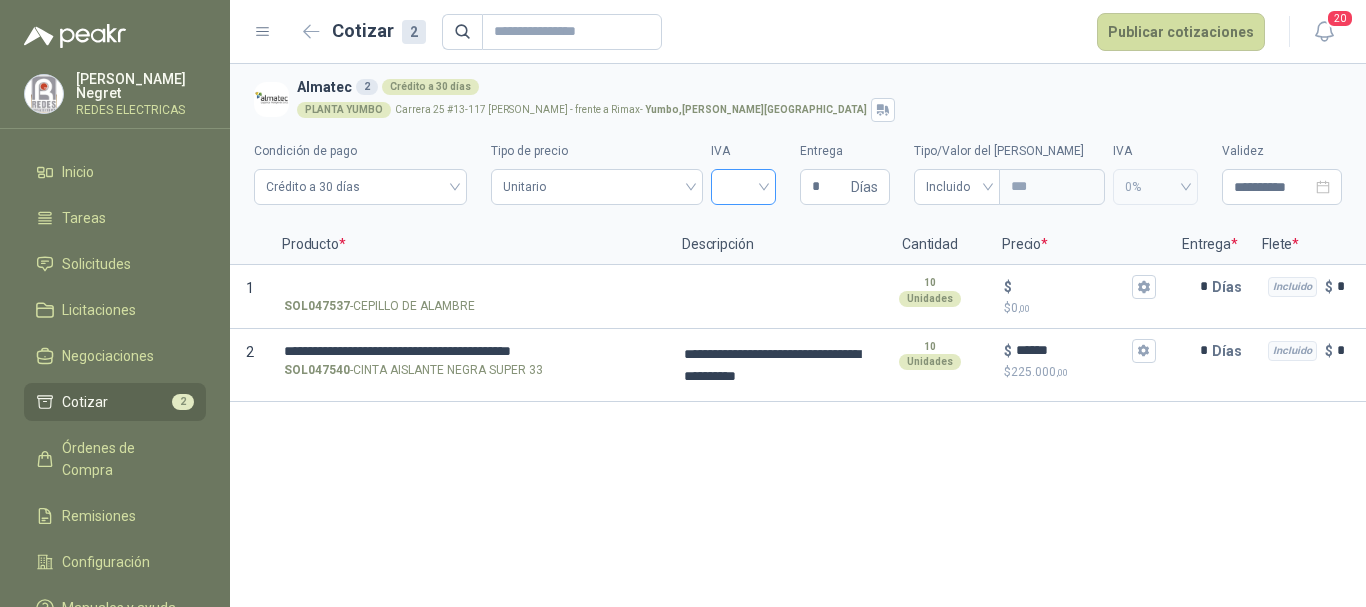 click at bounding box center (743, 185) 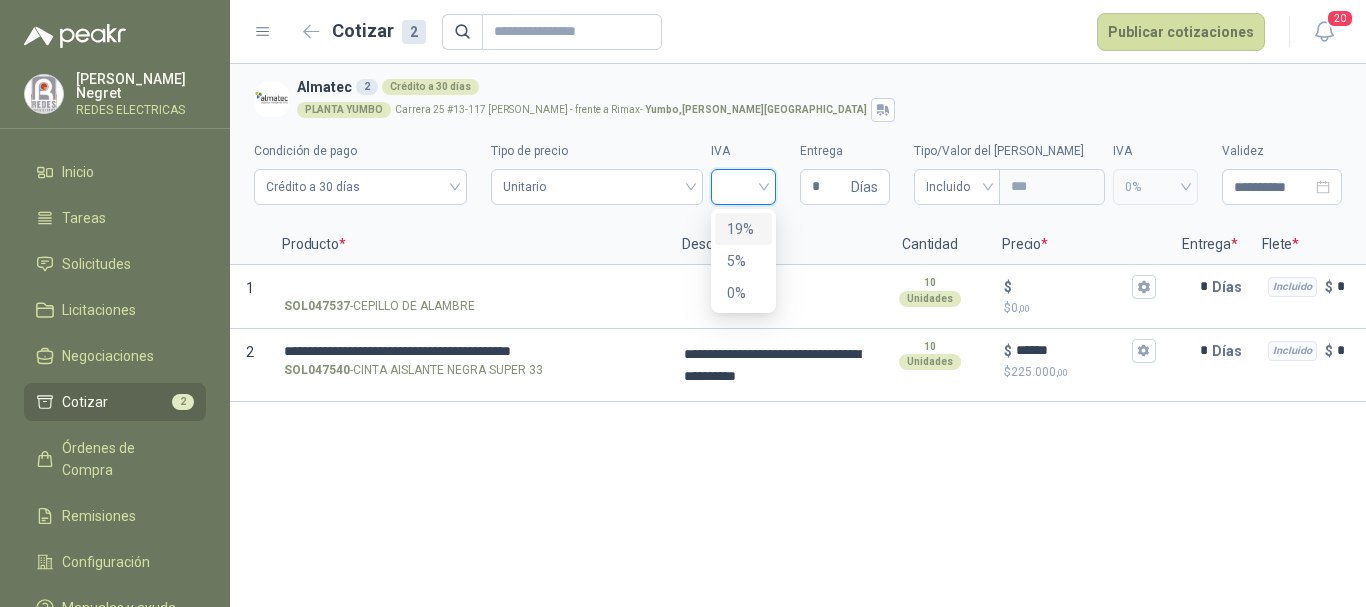 click on "19%" at bounding box center (743, 229) 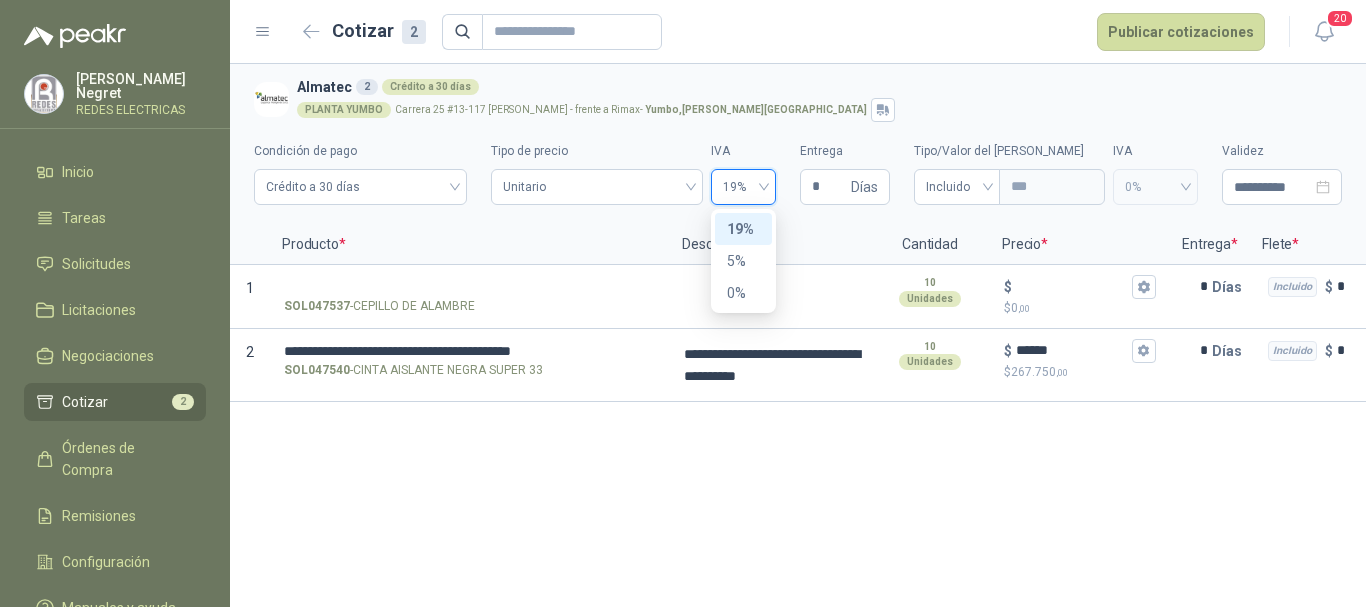 type 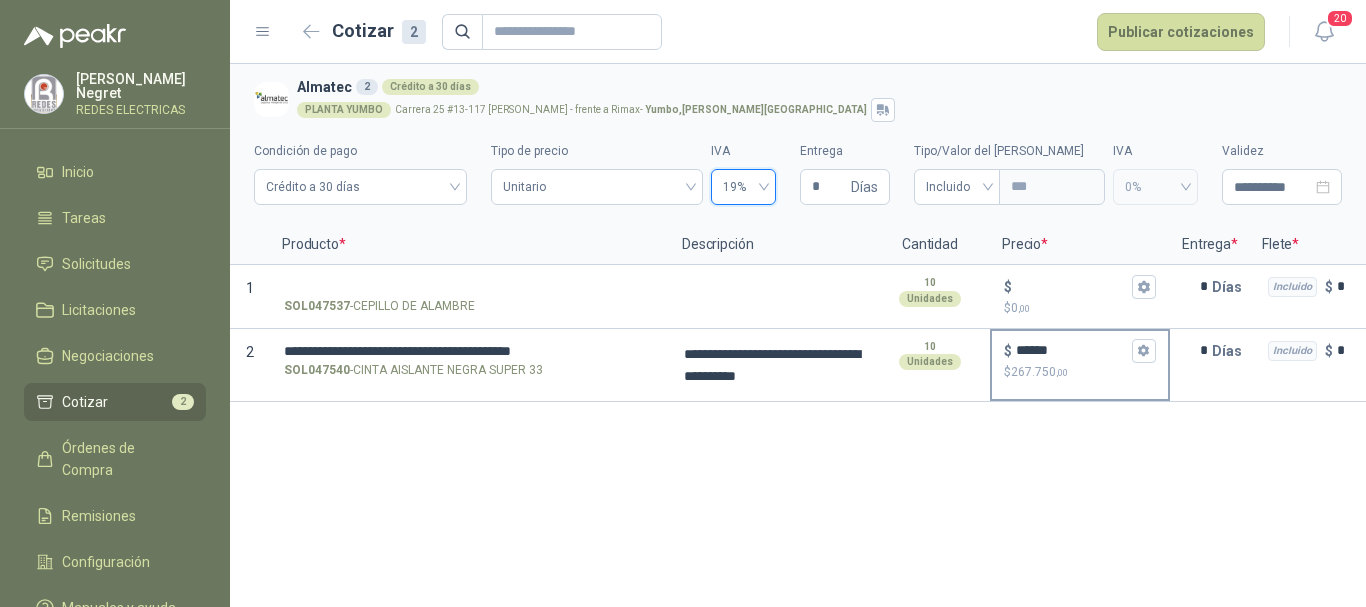 click on "******" at bounding box center [1072, 350] 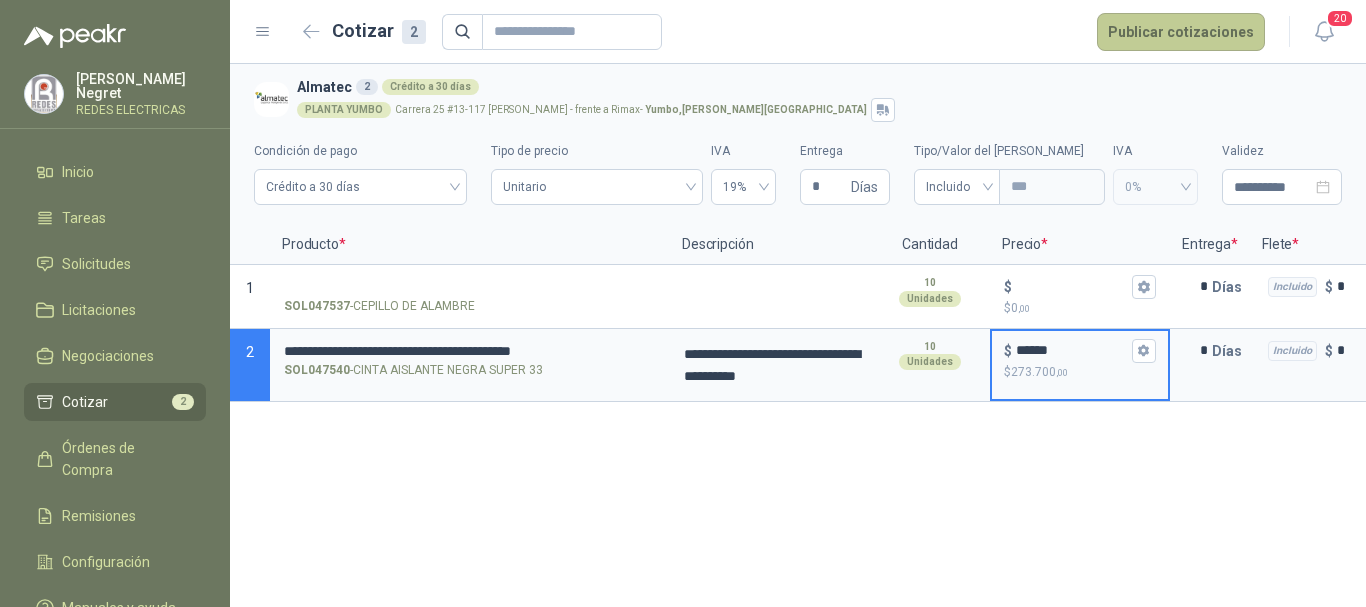 type on "******" 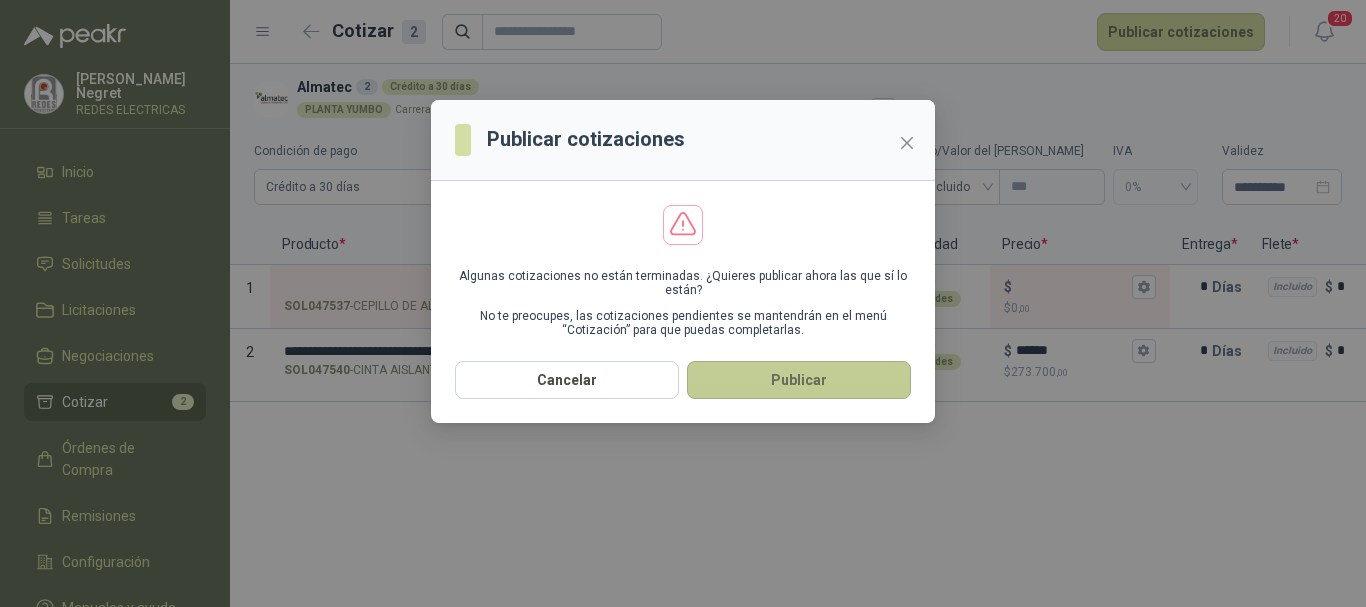 click on "Publicar" at bounding box center [799, 380] 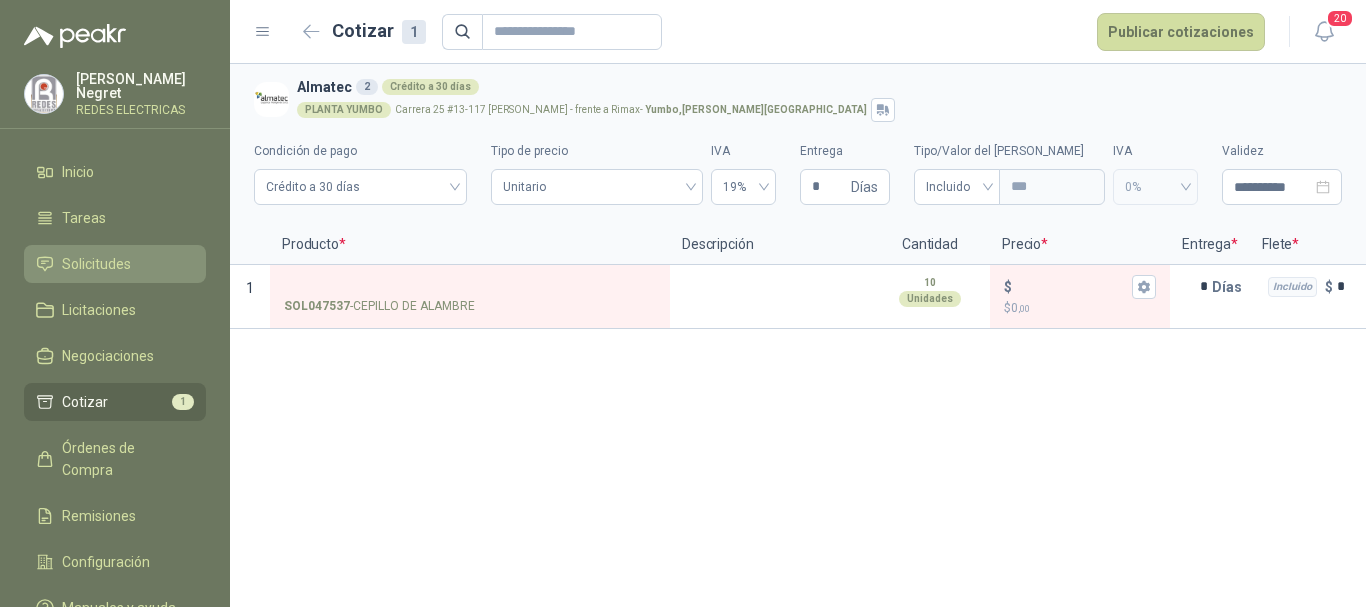 click on "Solicitudes" at bounding box center [96, 264] 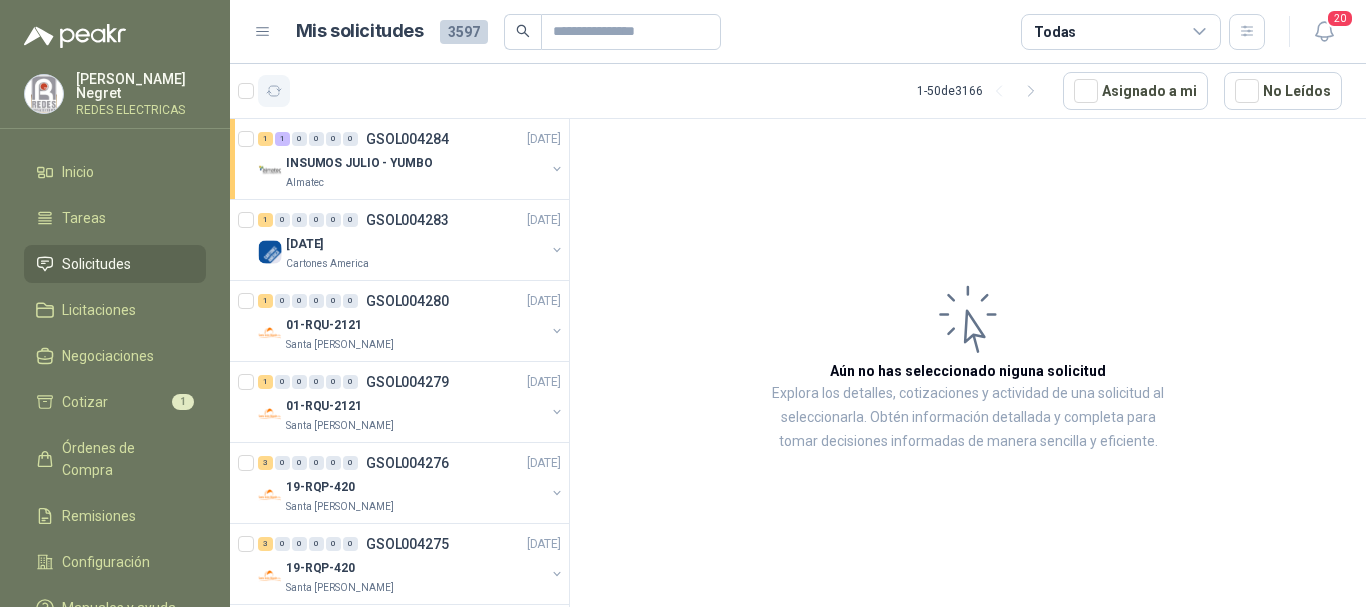 click 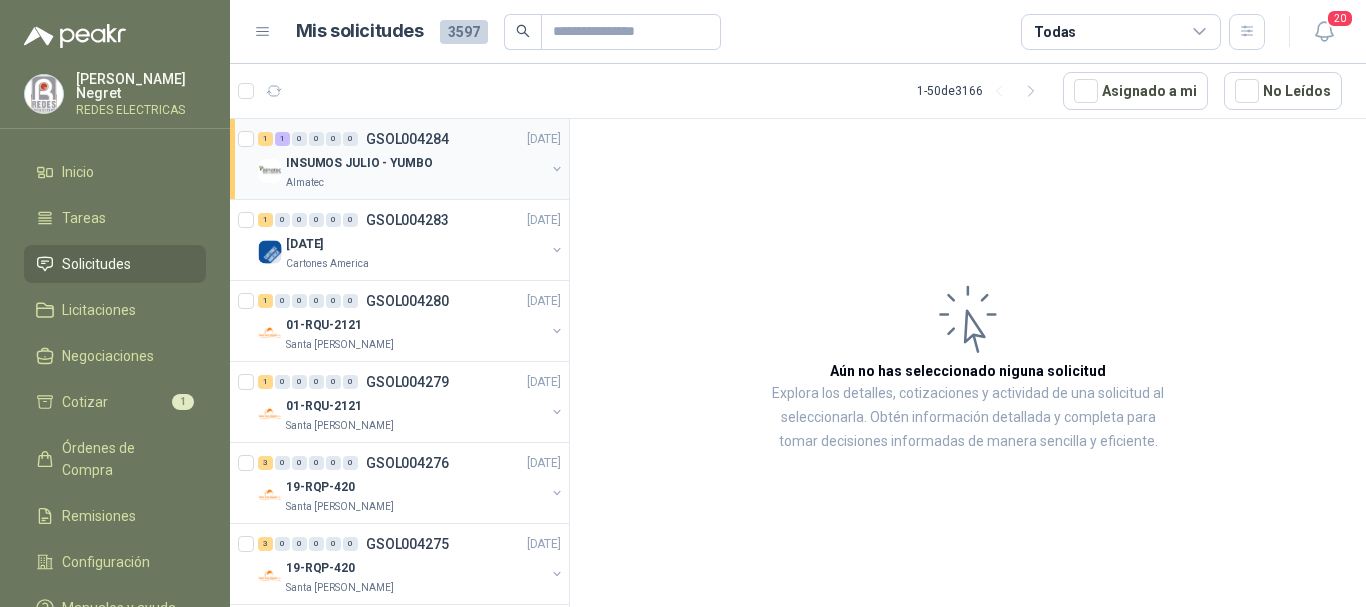 click on "Almatec" at bounding box center [415, 183] 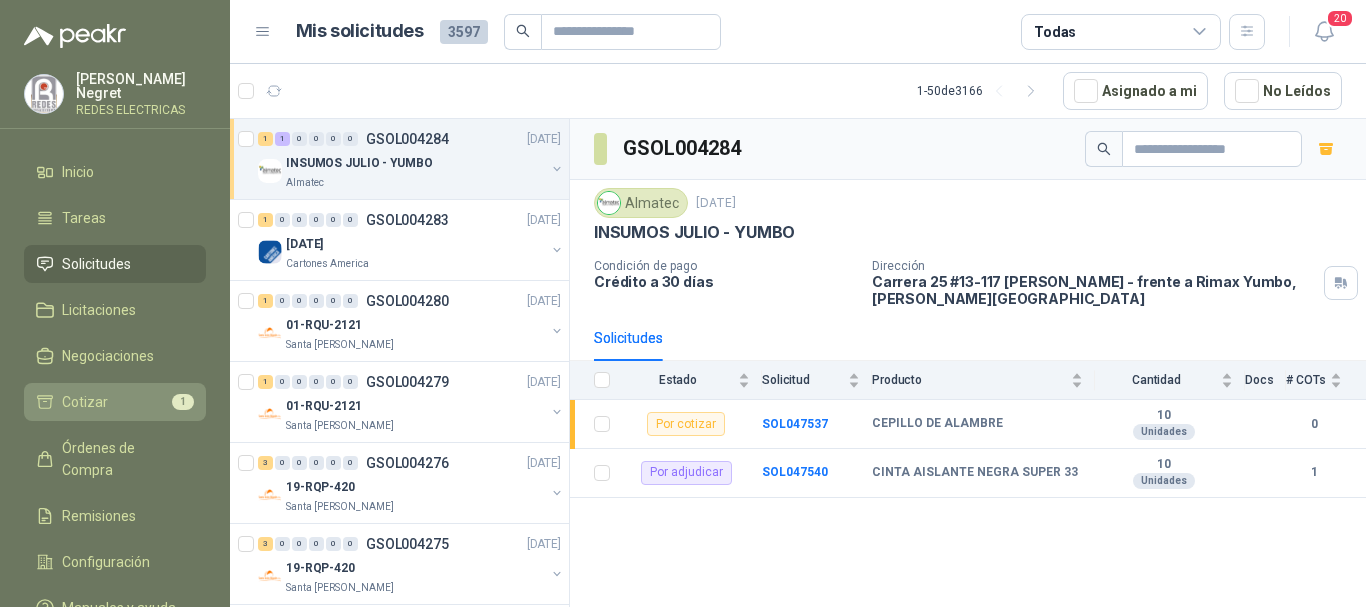 click on "Cotizar 1" at bounding box center [115, 402] 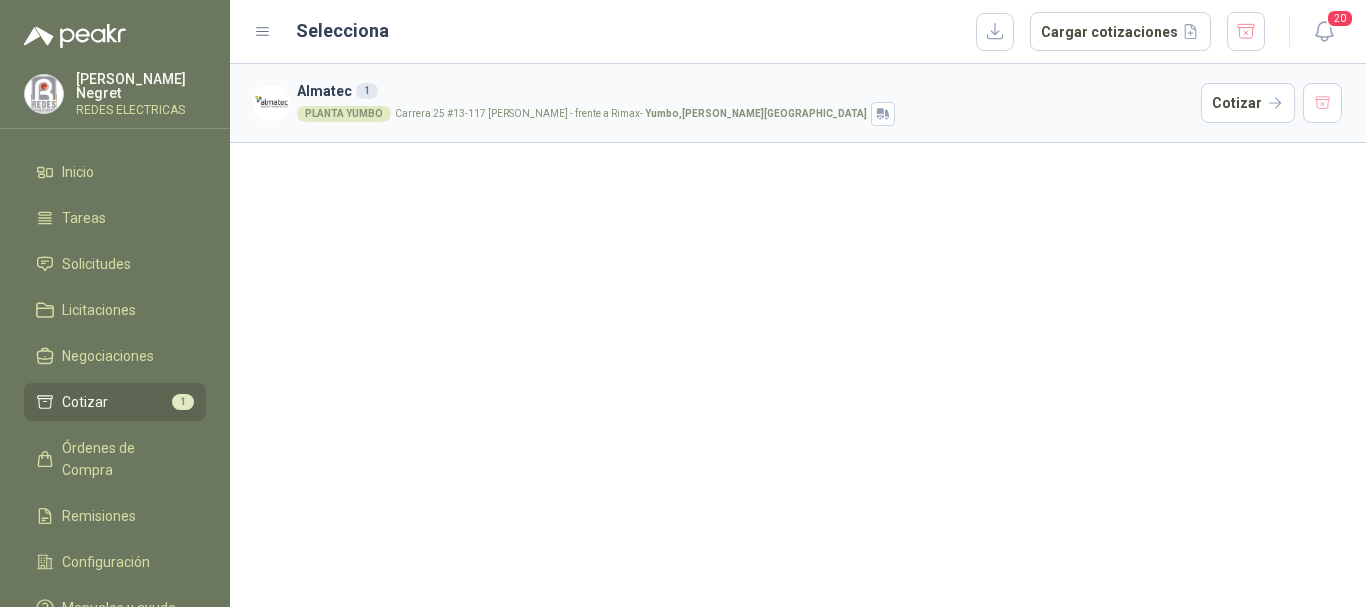click on "Almatec 1" at bounding box center (745, 91) 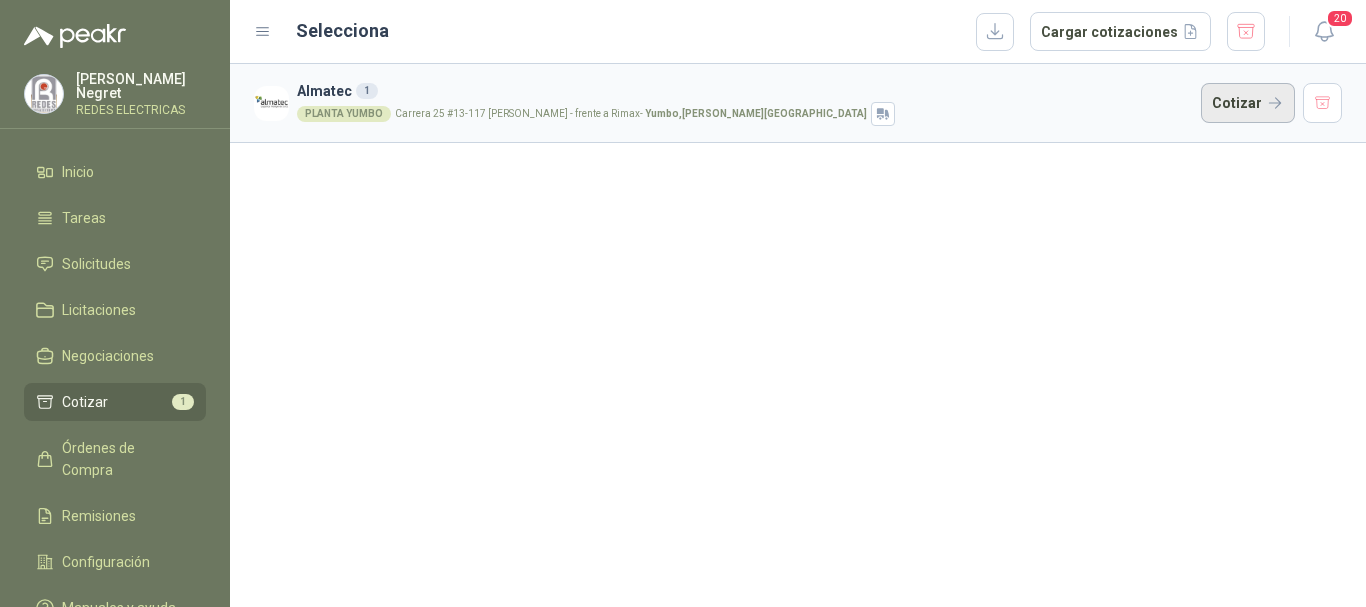 click on "Cotizar" at bounding box center (1248, 103) 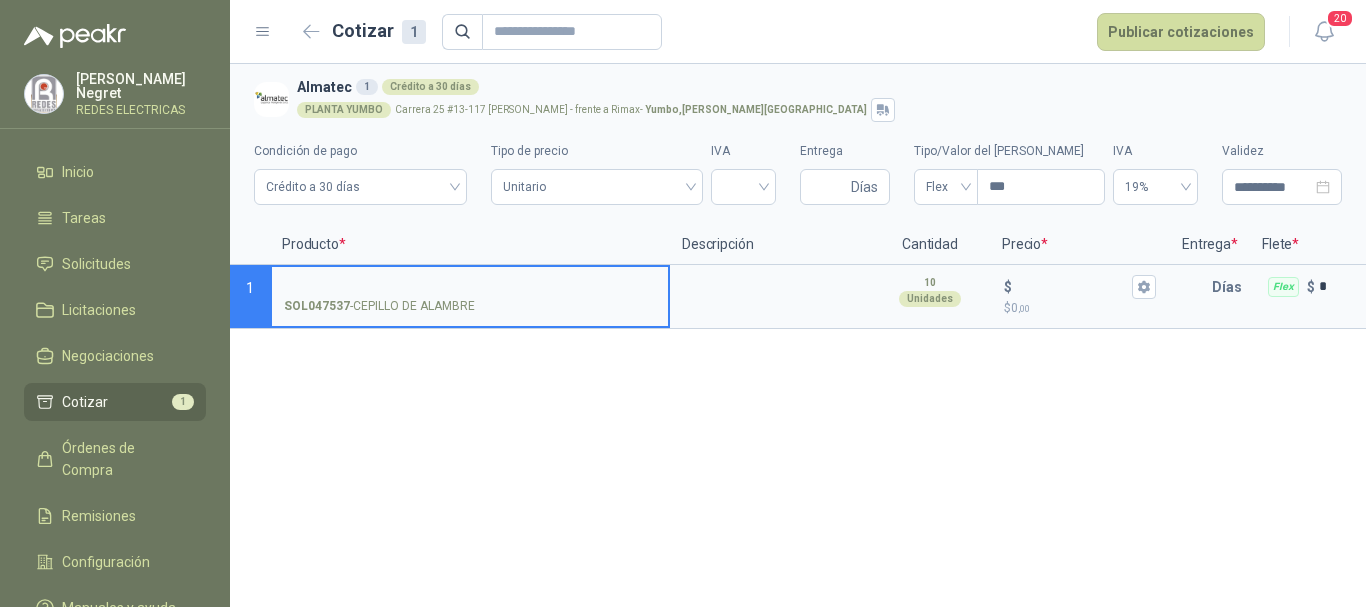 type 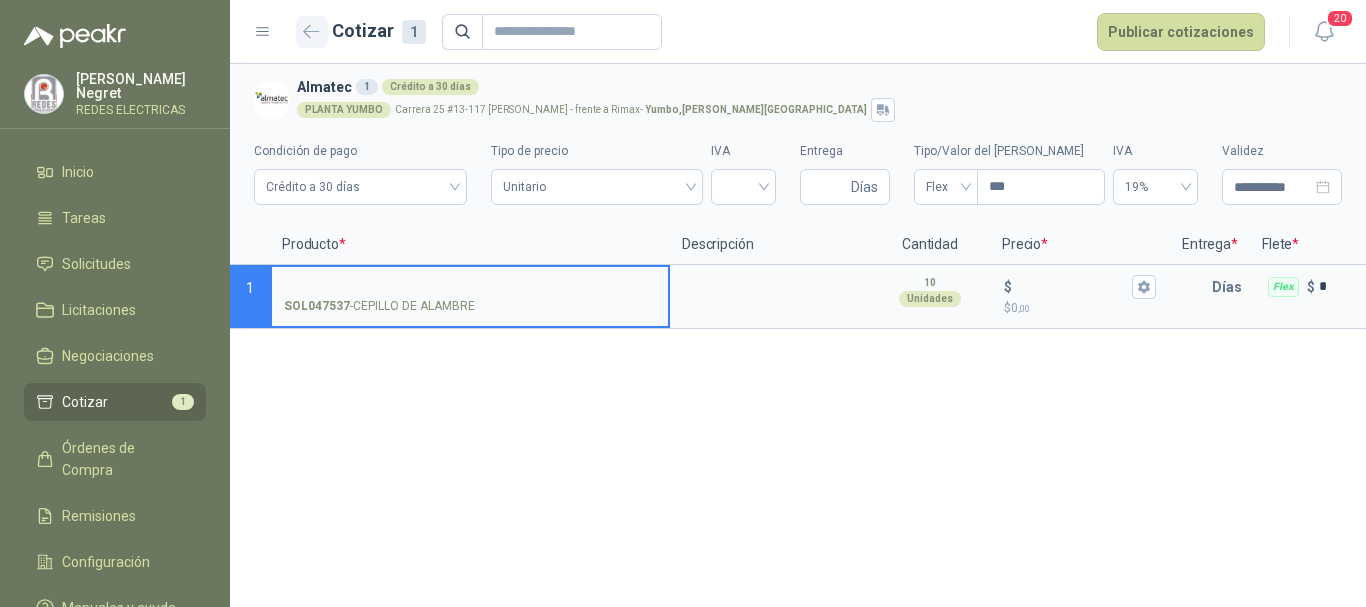 click 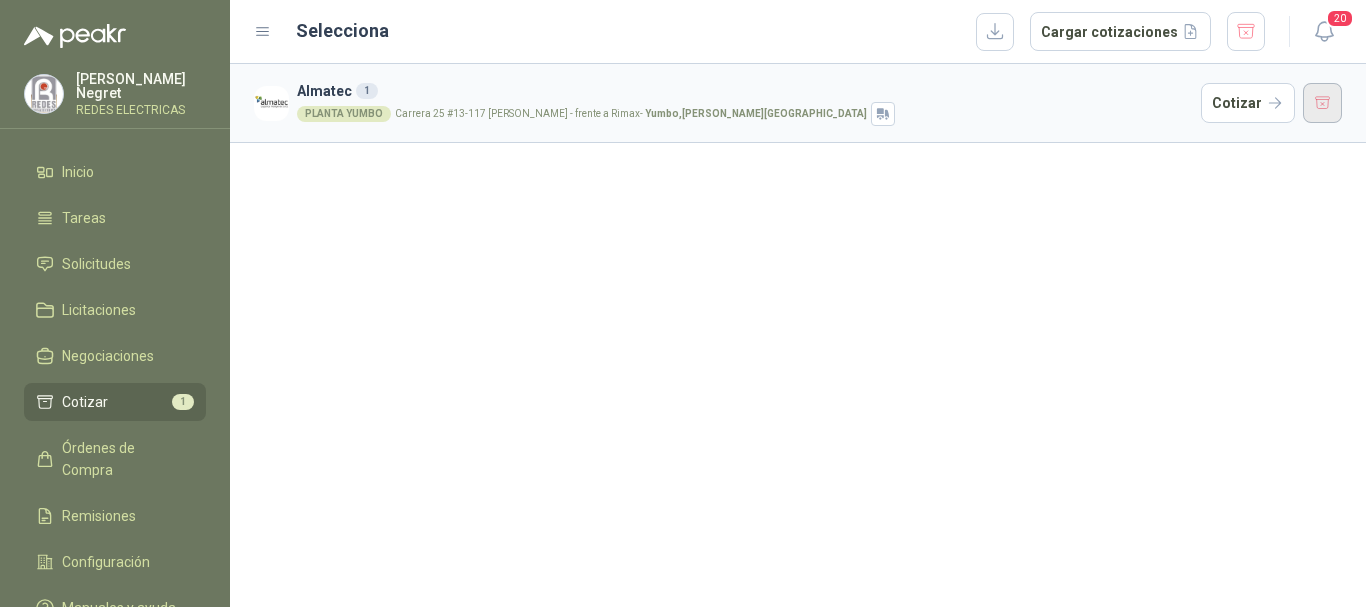 click at bounding box center (1323, 103) 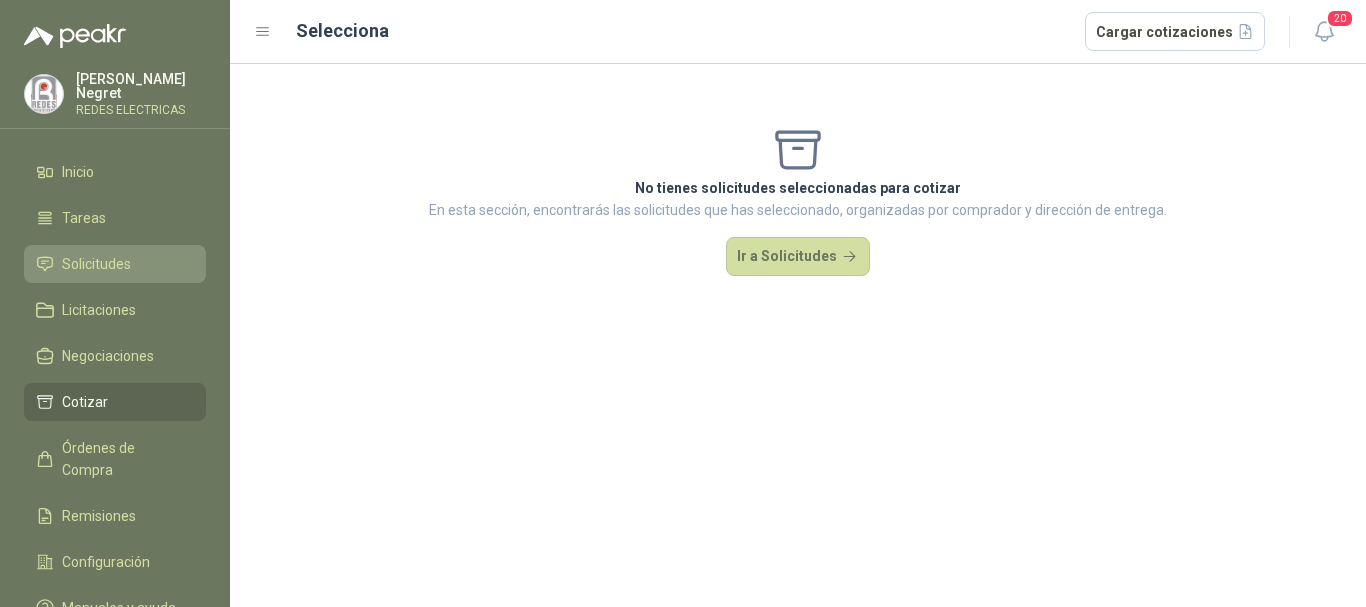 click on "Solicitudes" at bounding box center [115, 264] 